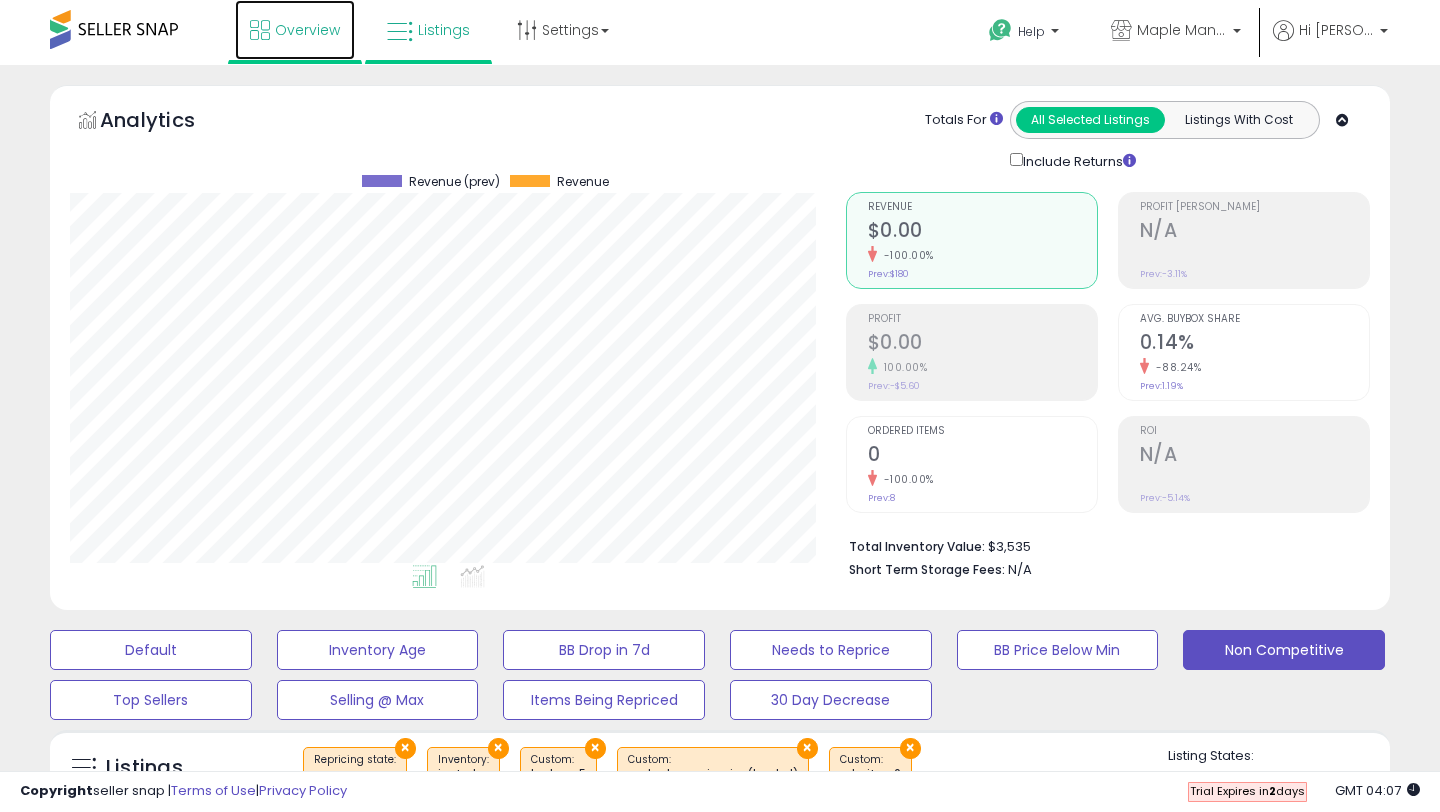 click on "Overview" at bounding box center (307, 30) 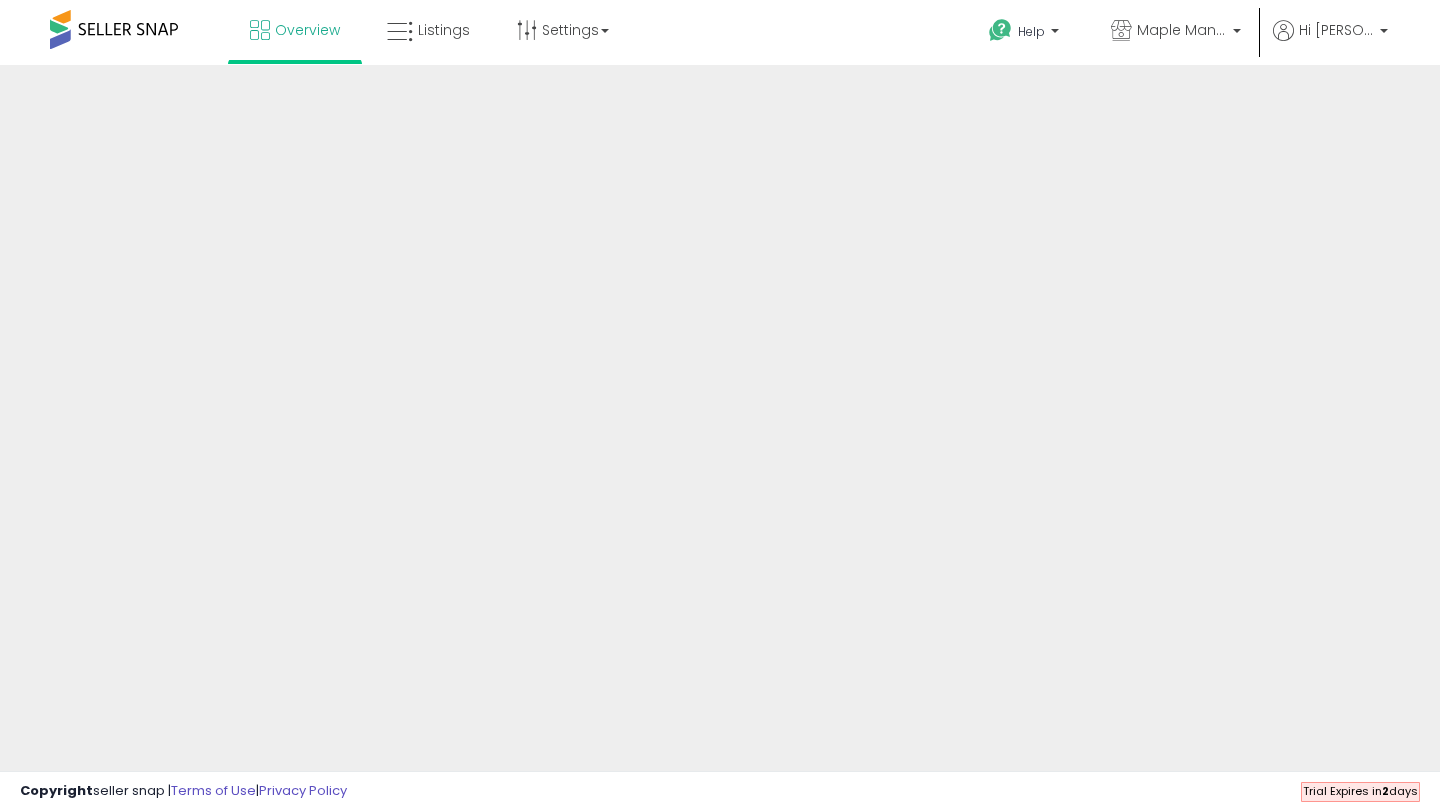 scroll, scrollTop: 0, scrollLeft: 0, axis: both 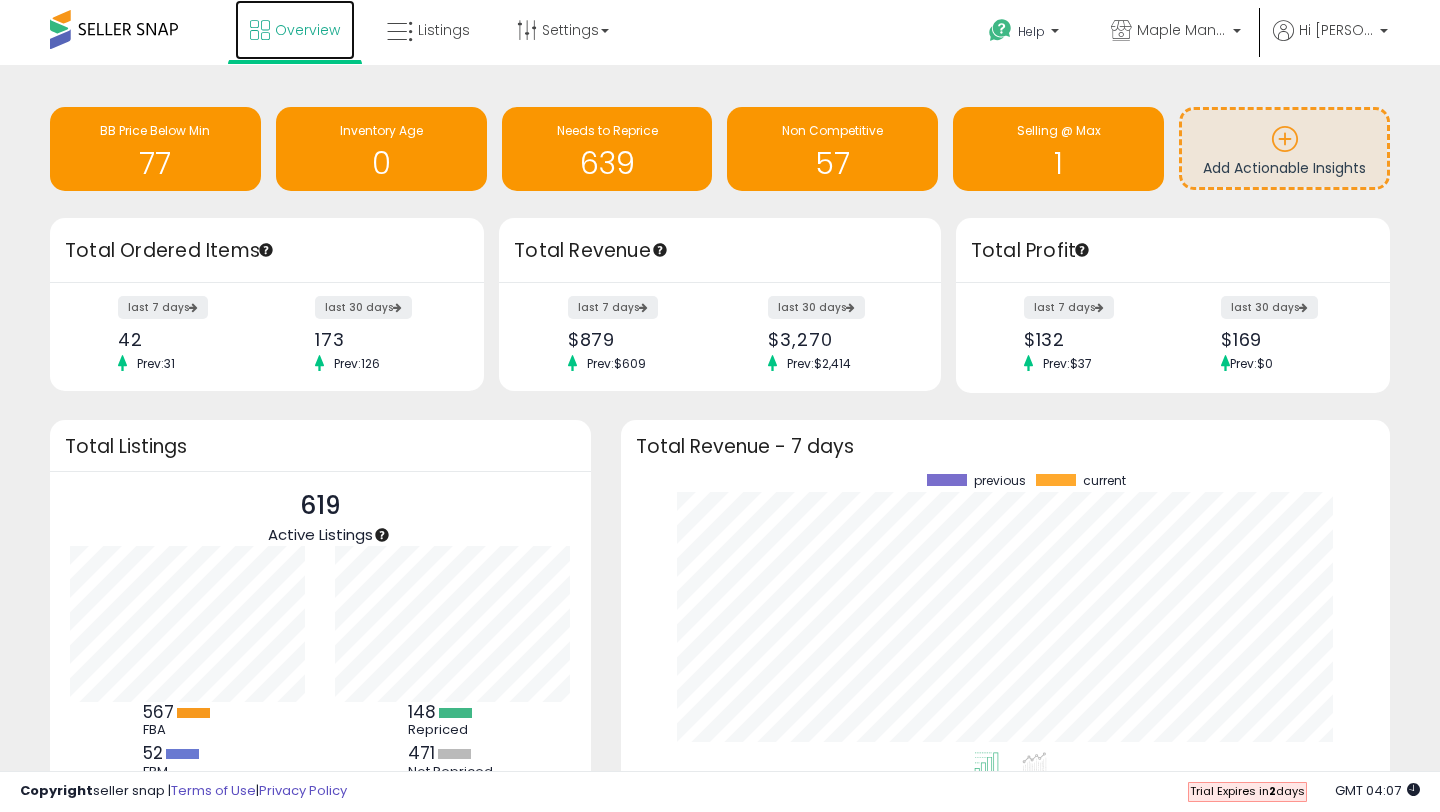 click at bounding box center (260, 30) 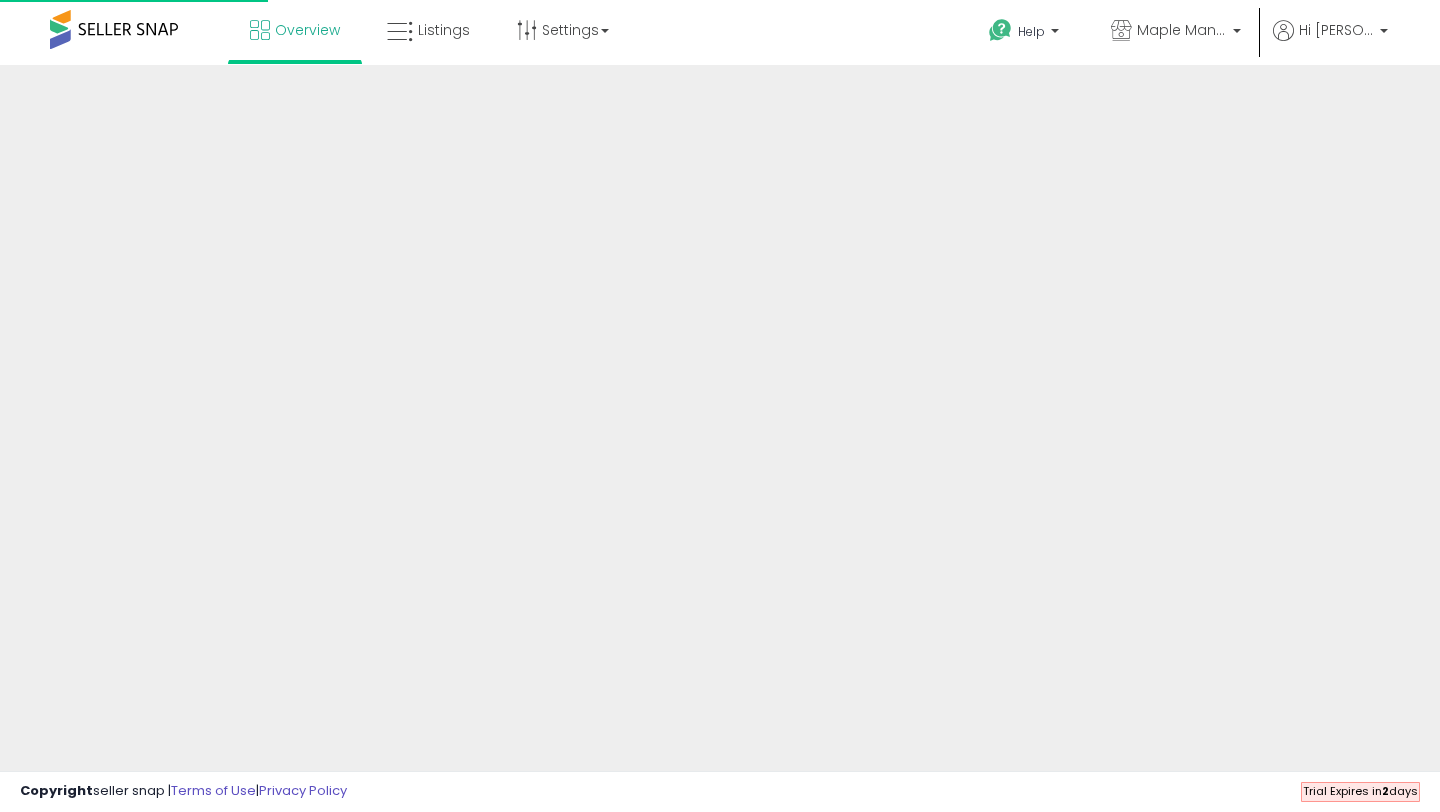 scroll, scrollTop: 0, scrollLeft: 0, axis: both 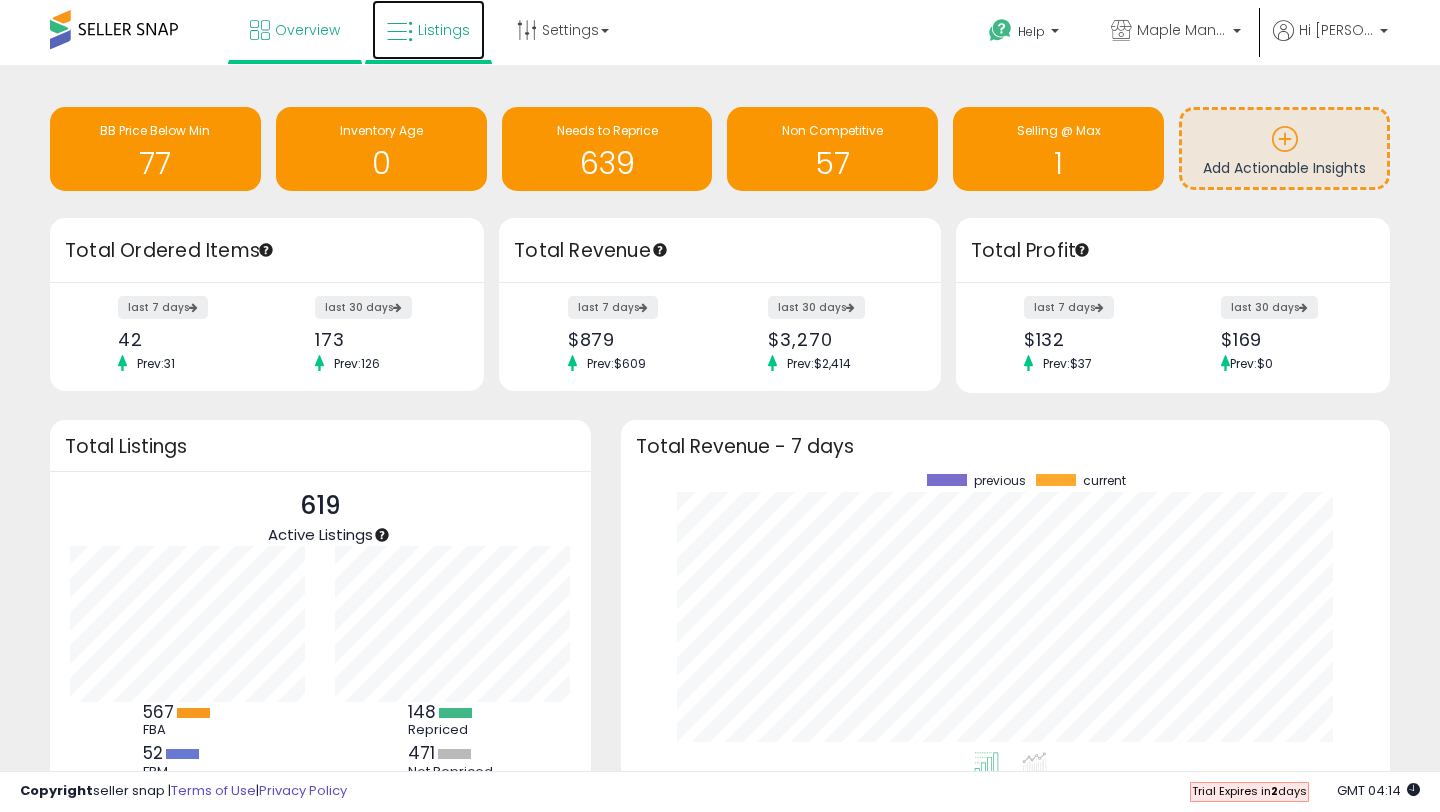 click on "Listings" at bounding box center [444, 30] 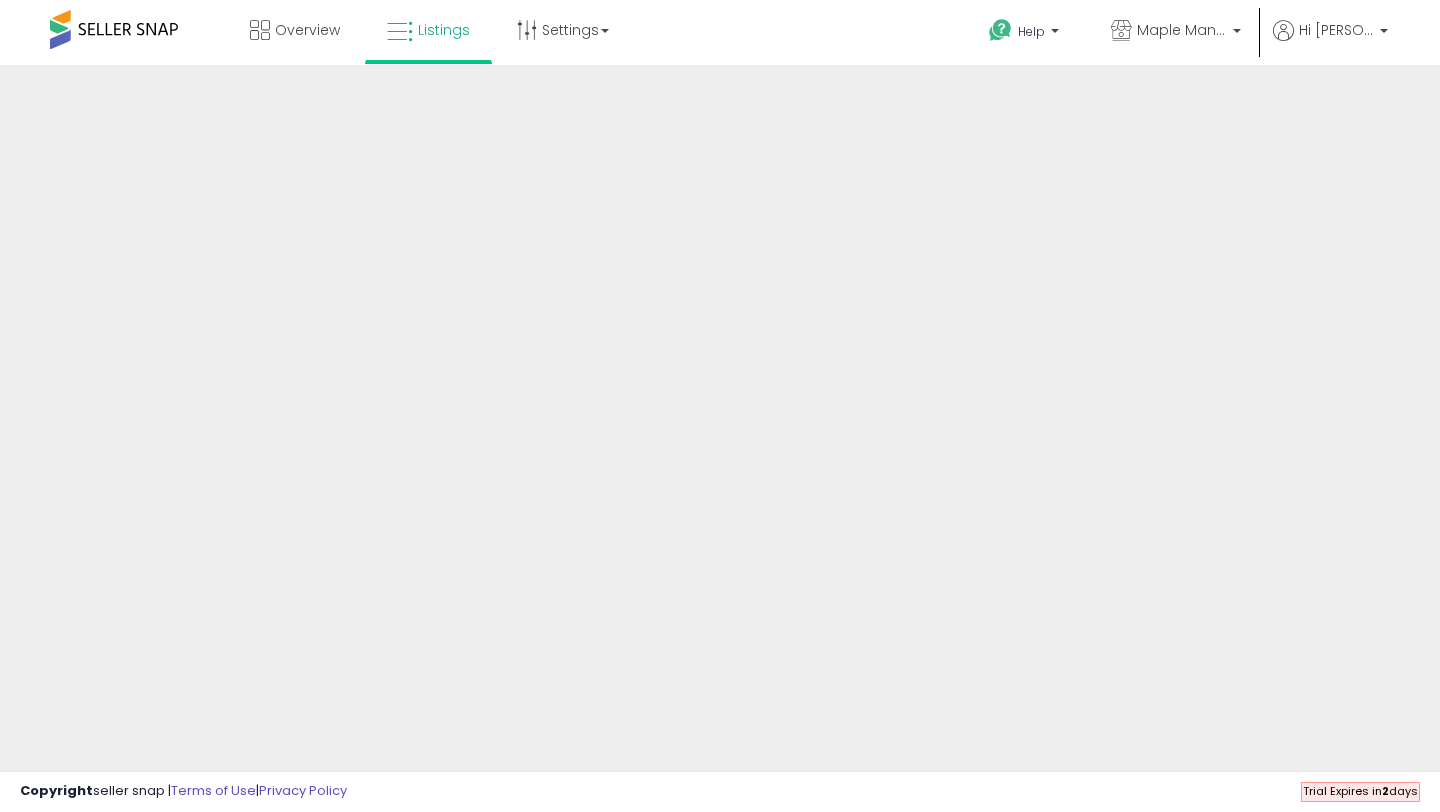 scroll, scrollTop: 0, scrollLeft: 0, axis: both 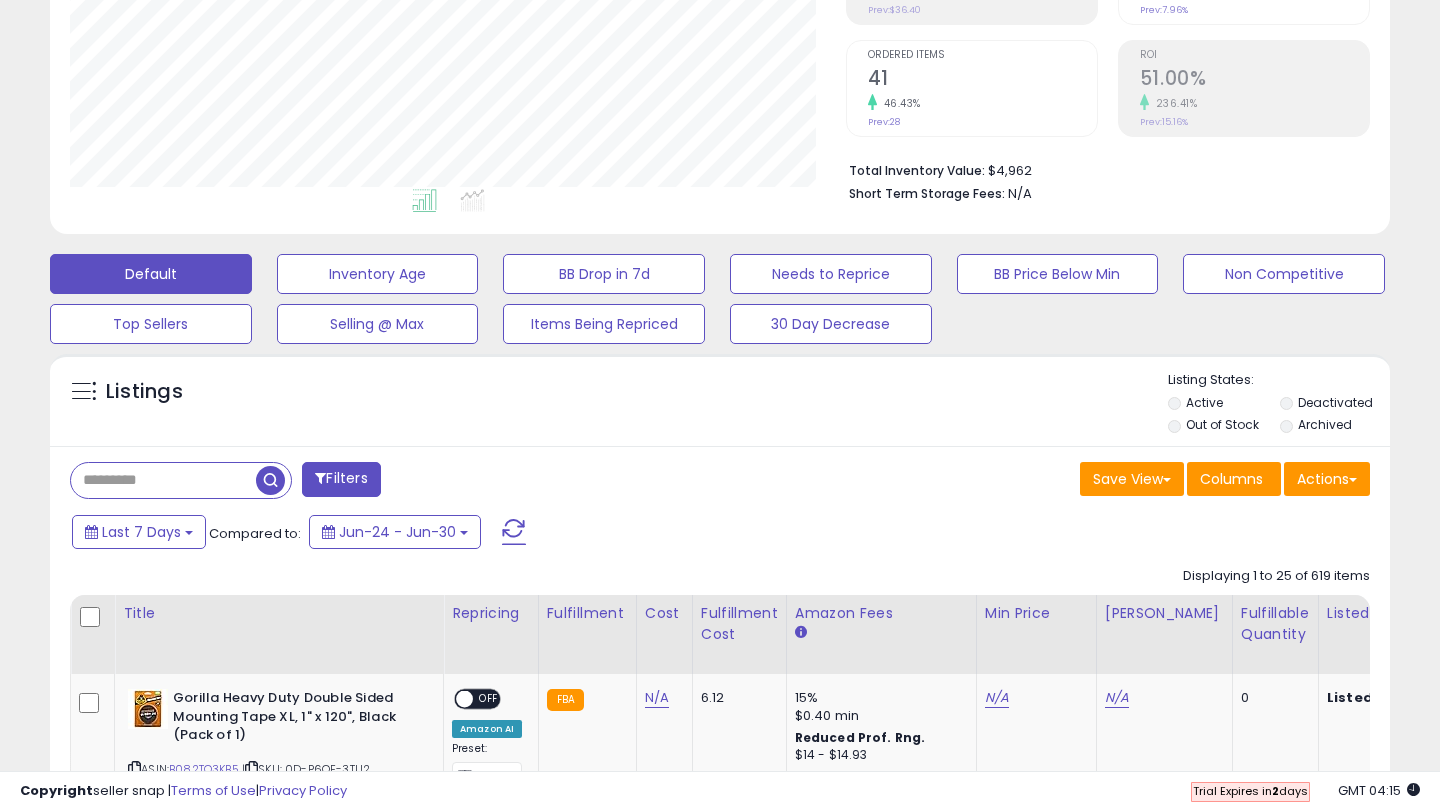 click at bounding box center [163, 480] 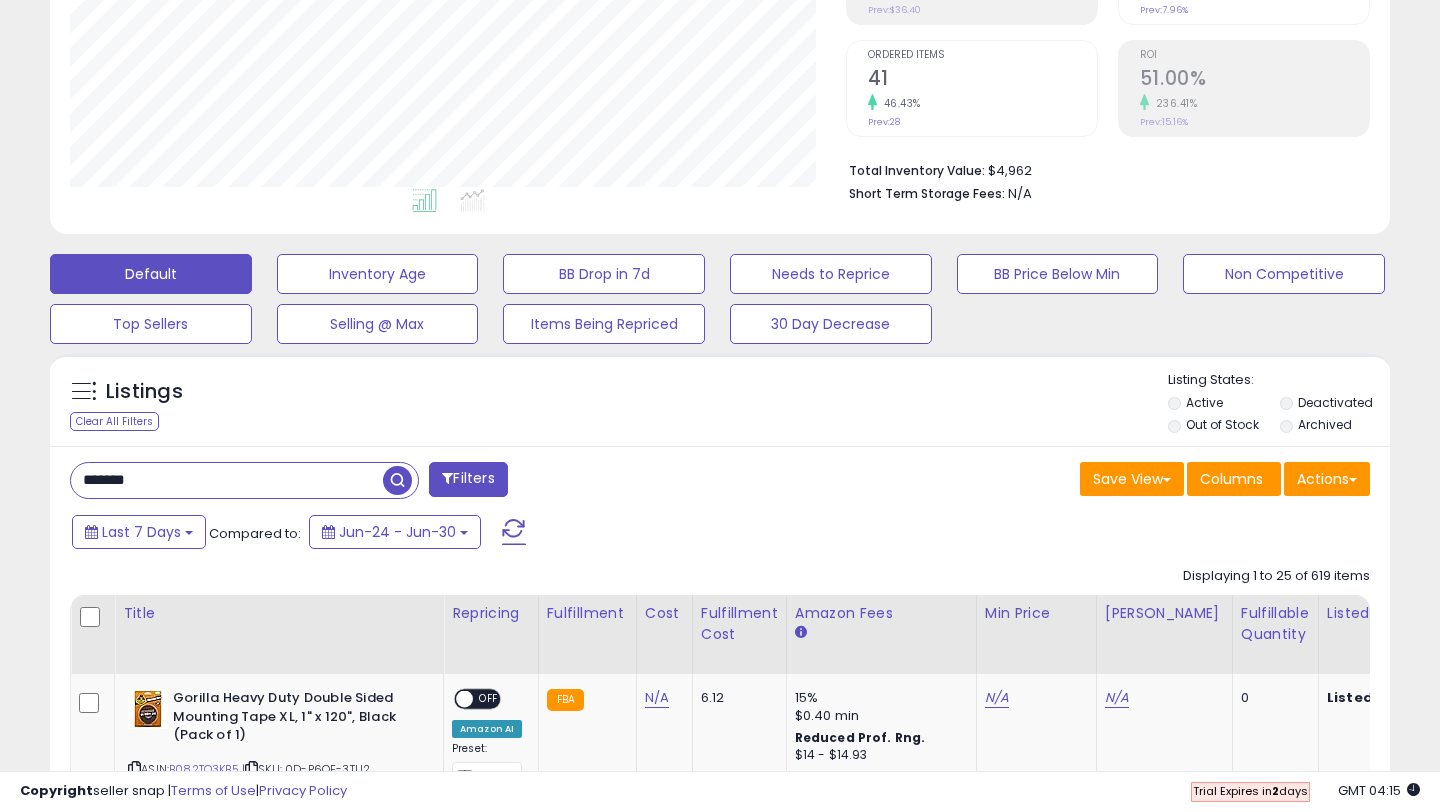 type on "*******" 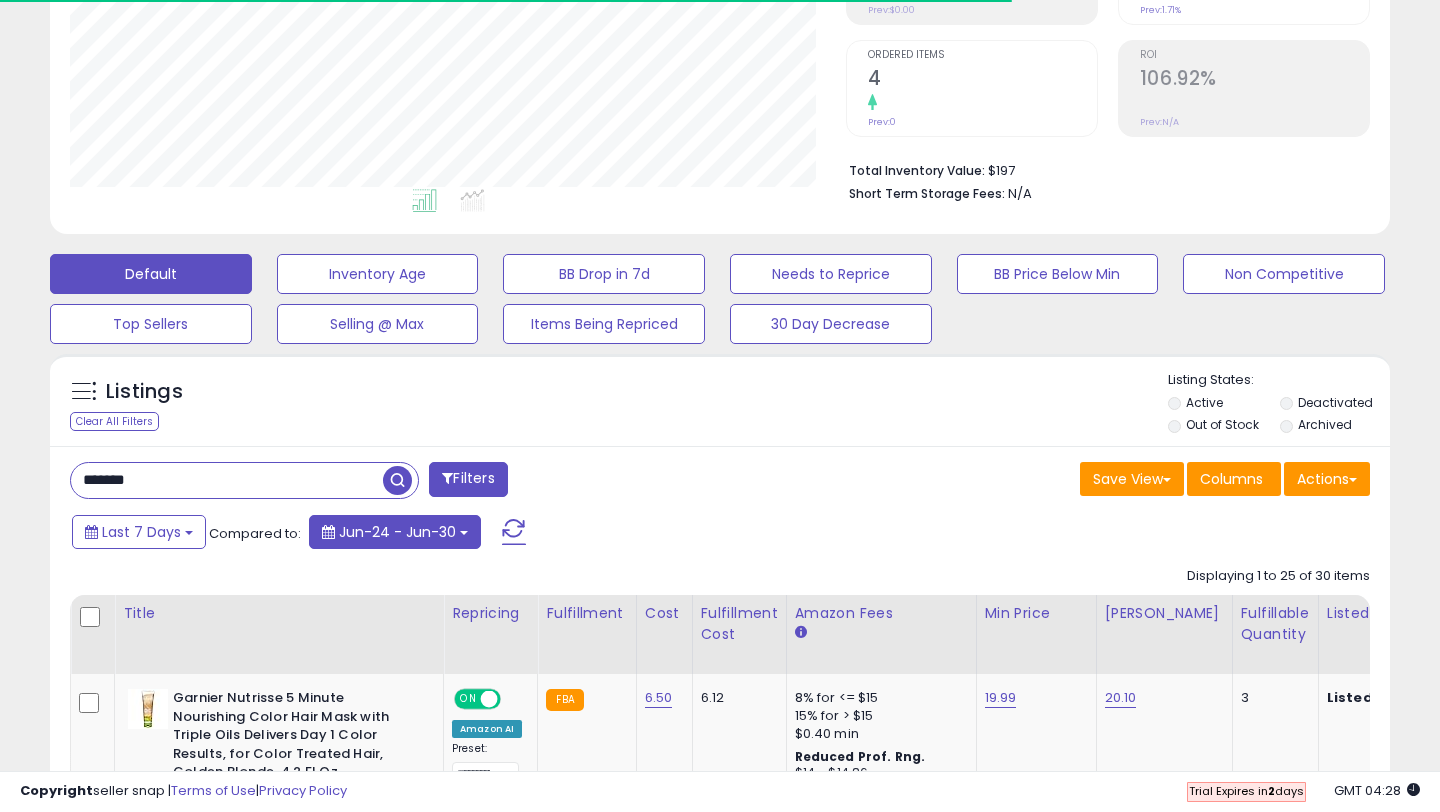 scroll, scrollTop: 999590, scrollLeft: 999224, axis: both 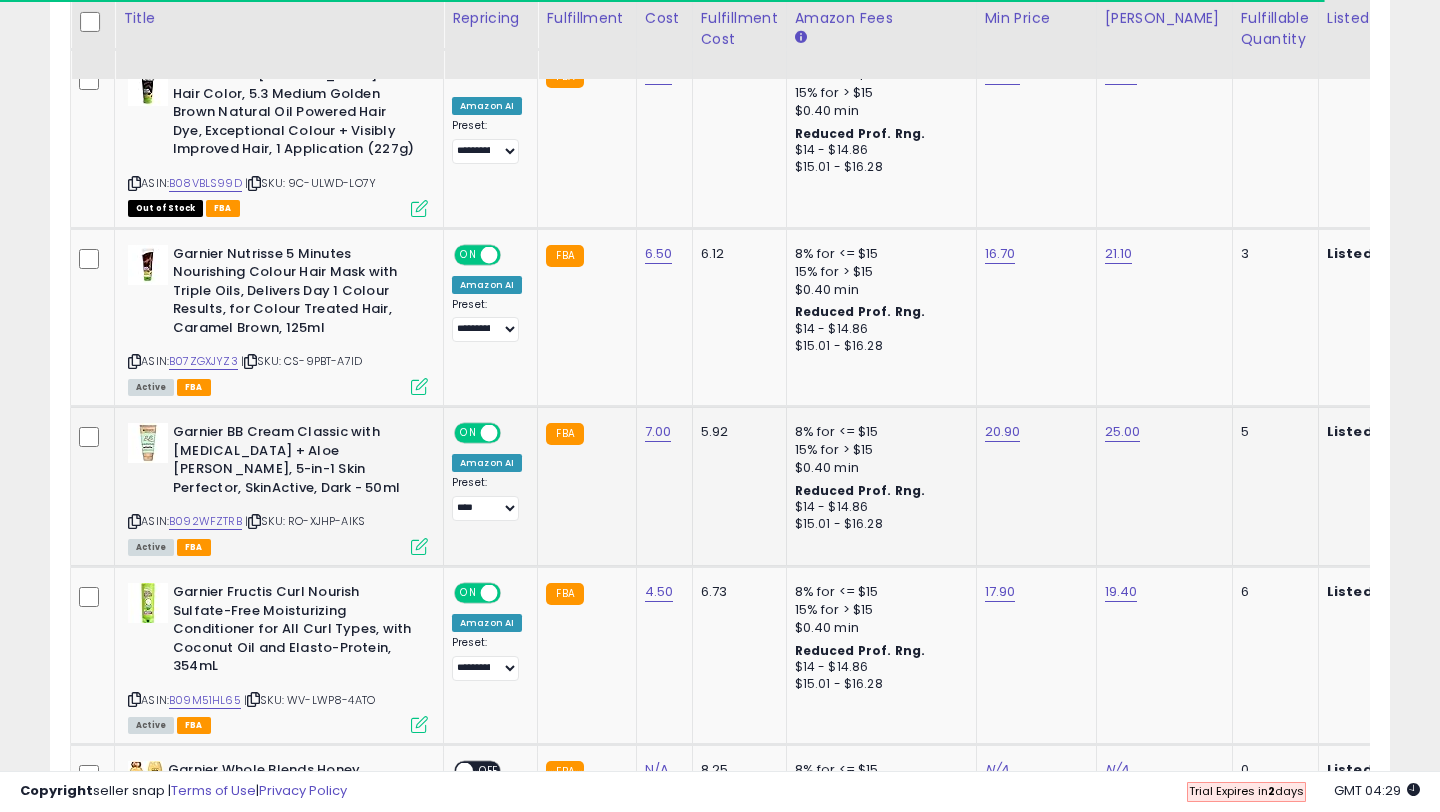 click at bounding box center [419, 546] 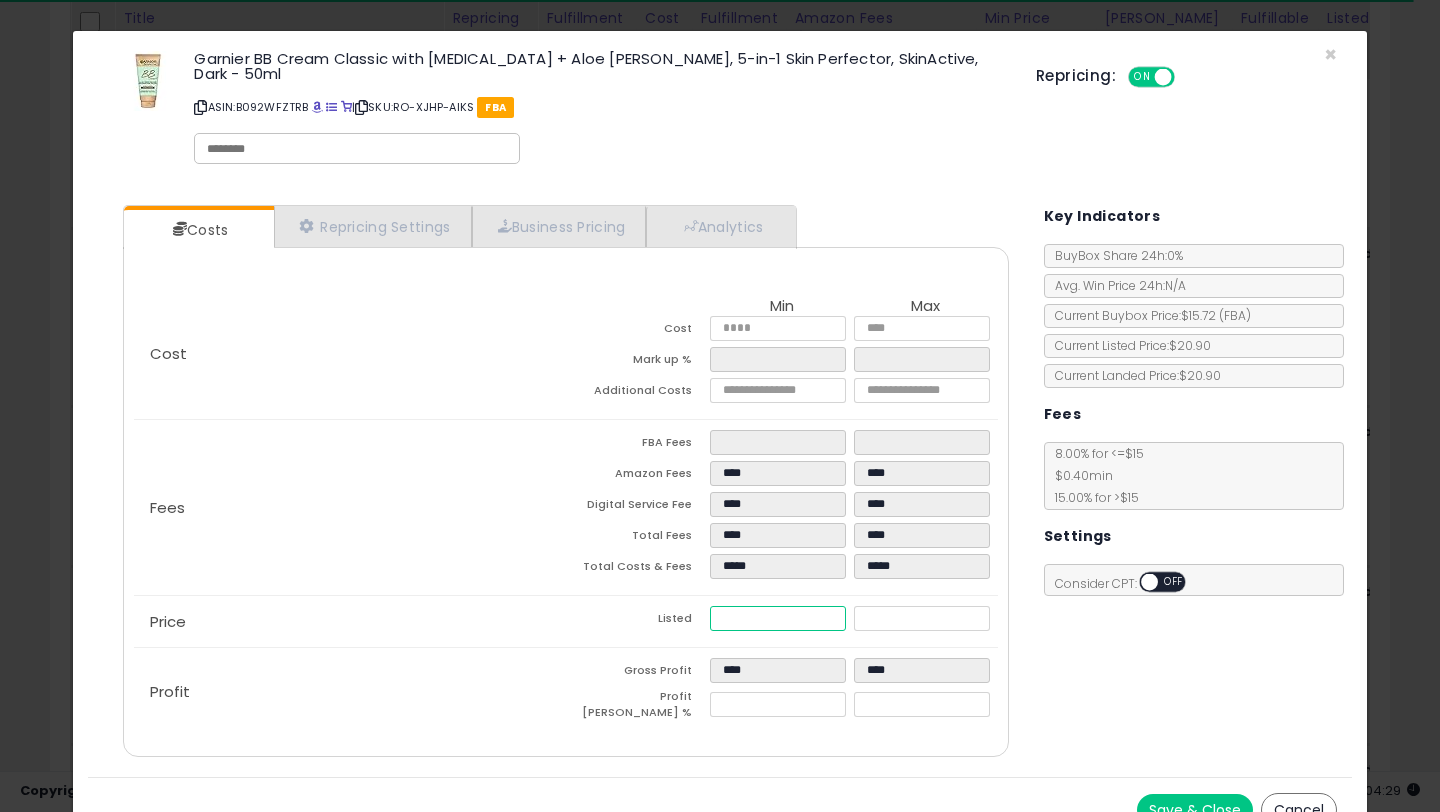 click on "*****" at bounding box center [778, 618] 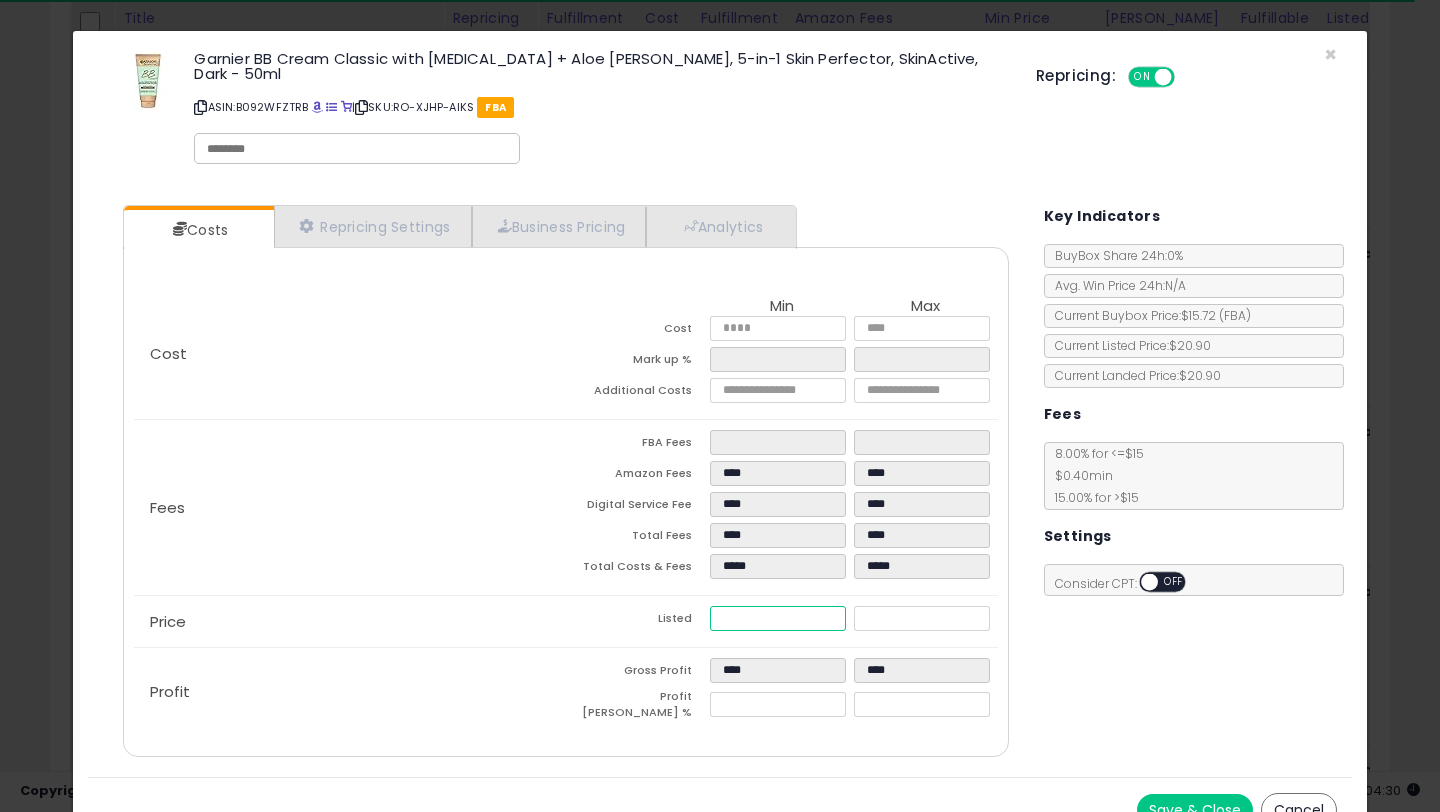 type on "**" 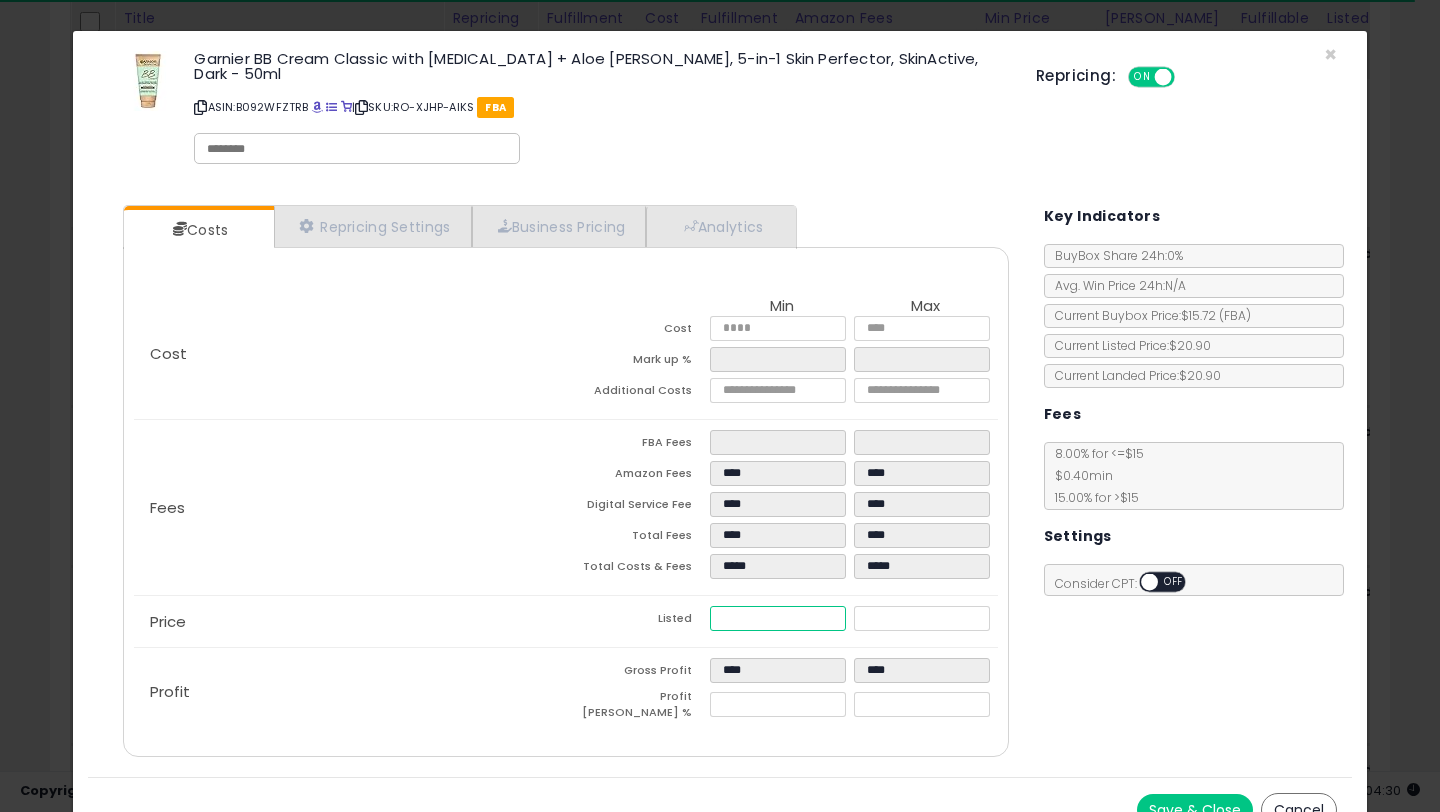 type on "*" 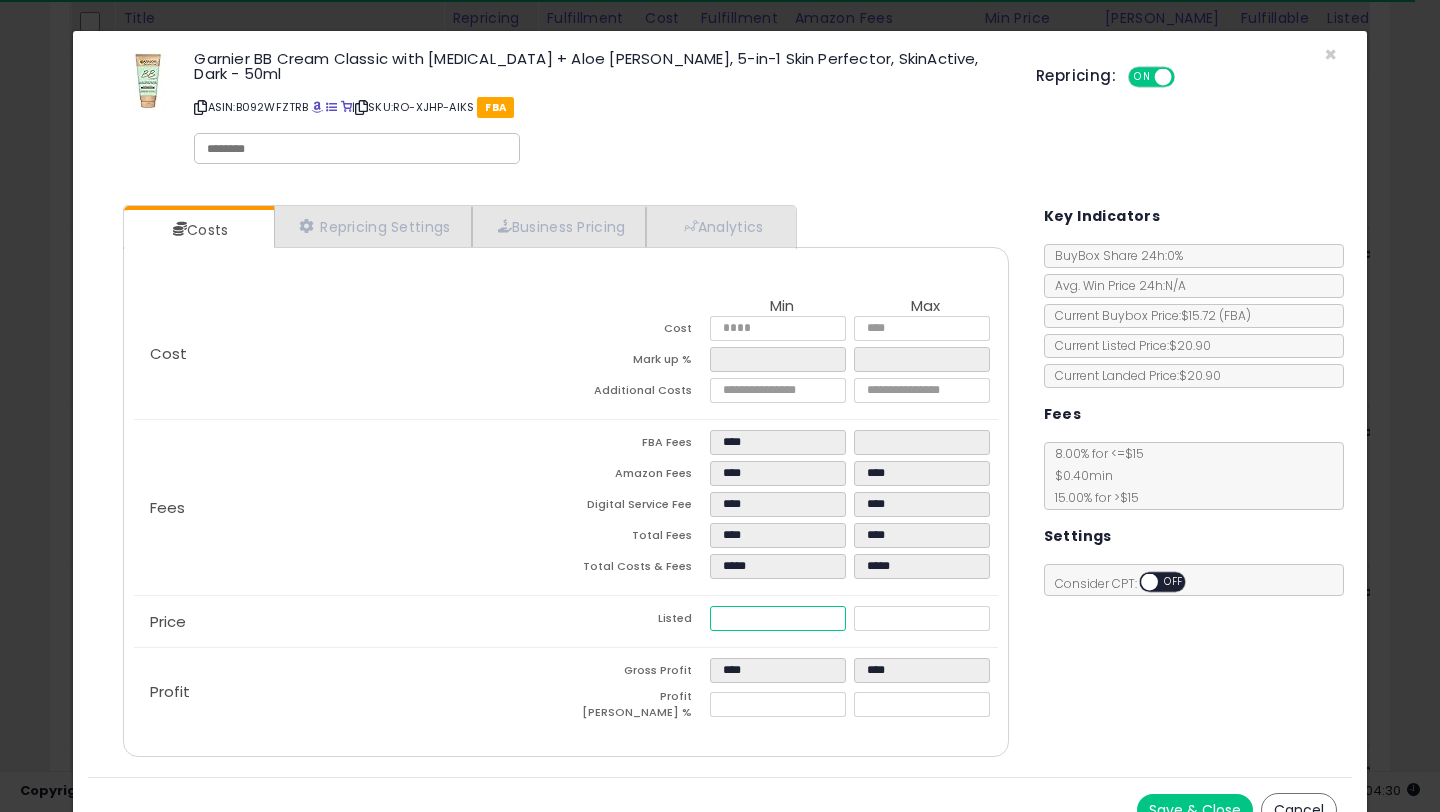 type 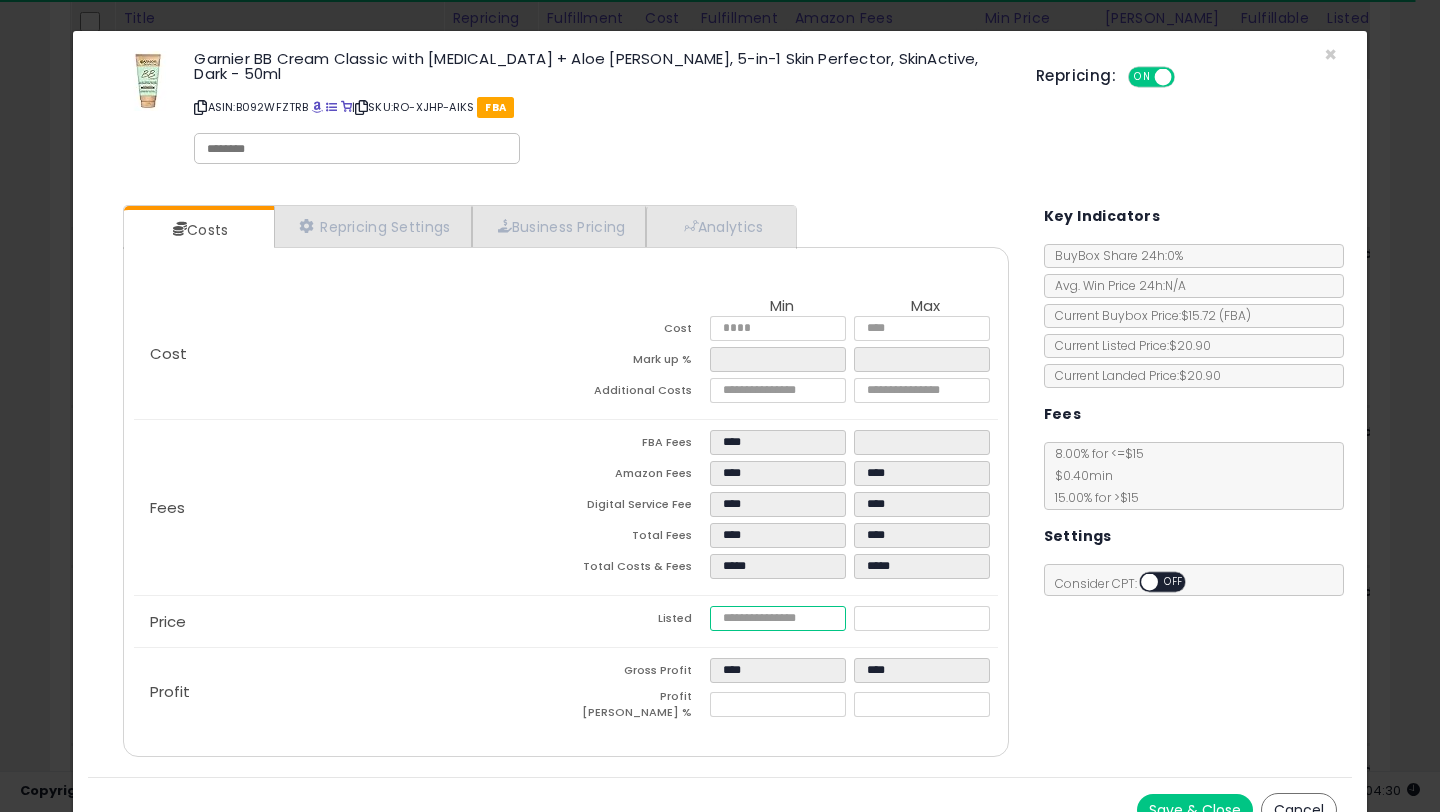type on "*" 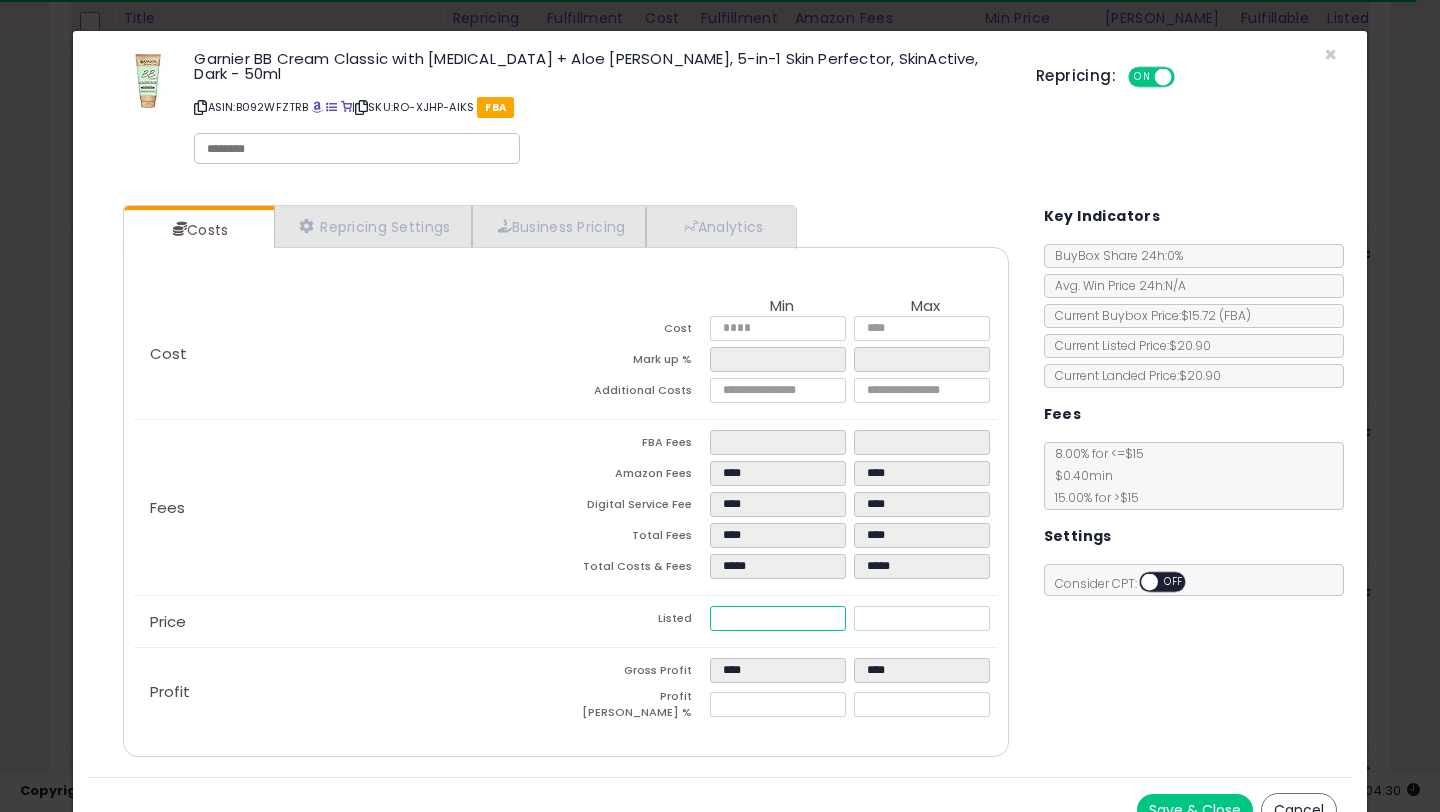 type on "**" 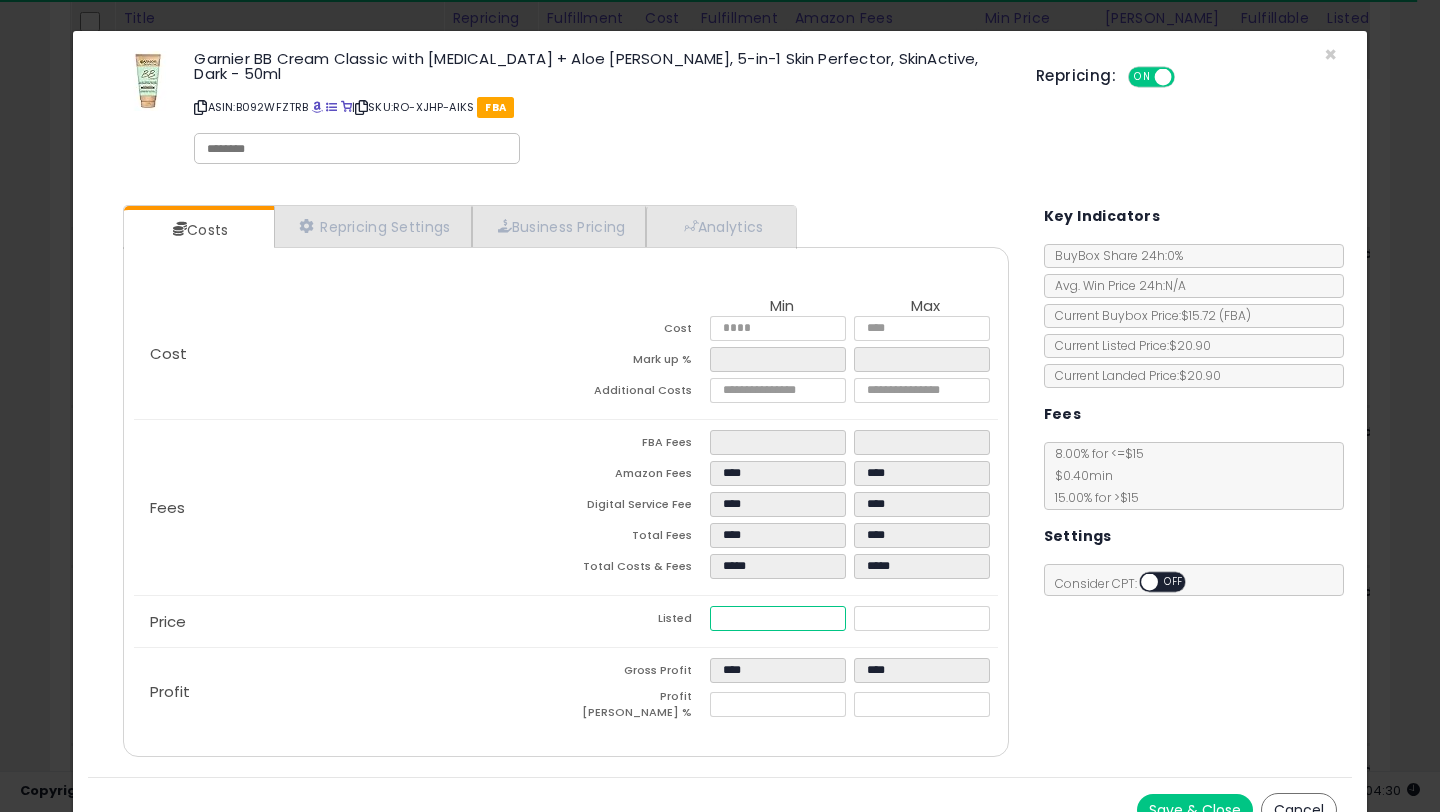 type on "****" 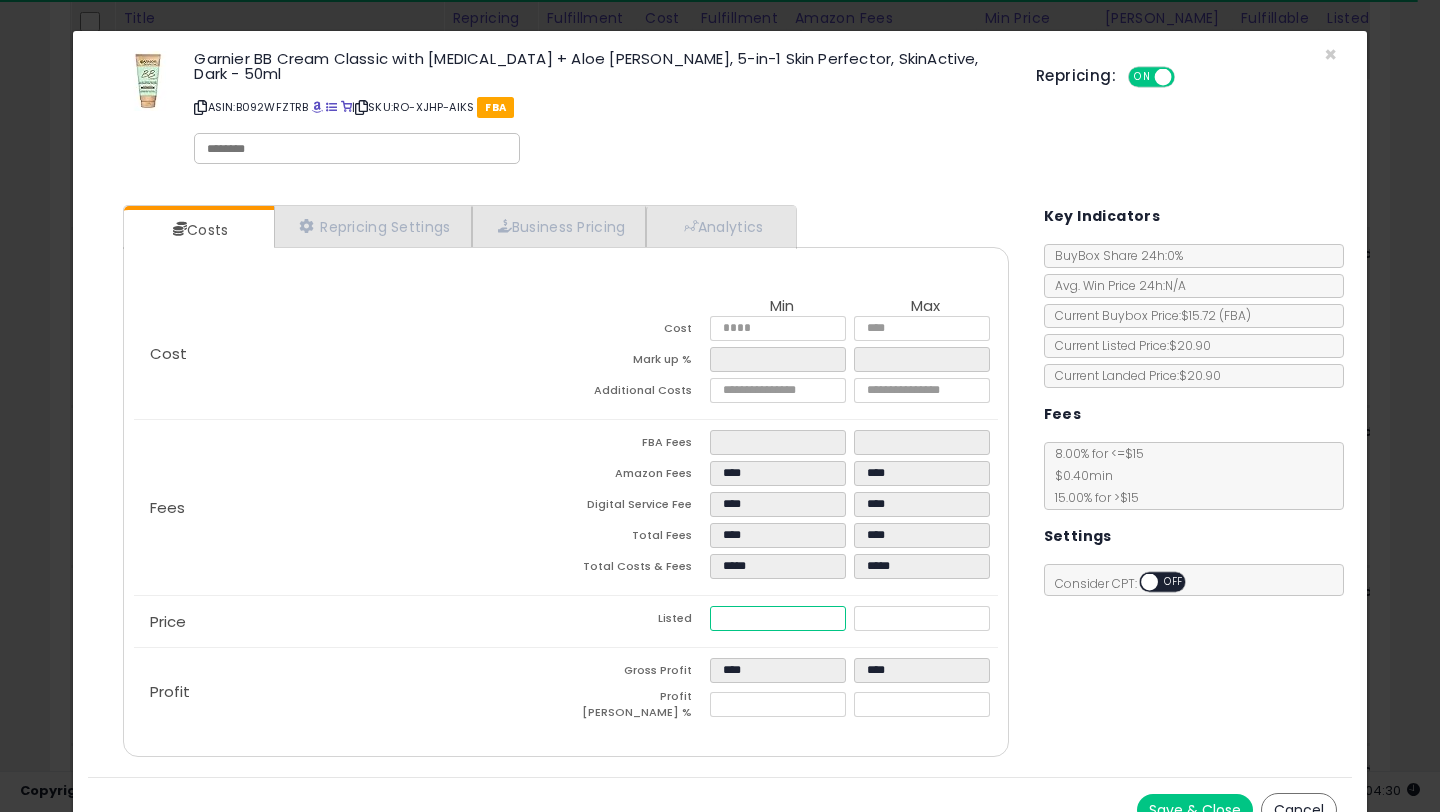 type on "****" 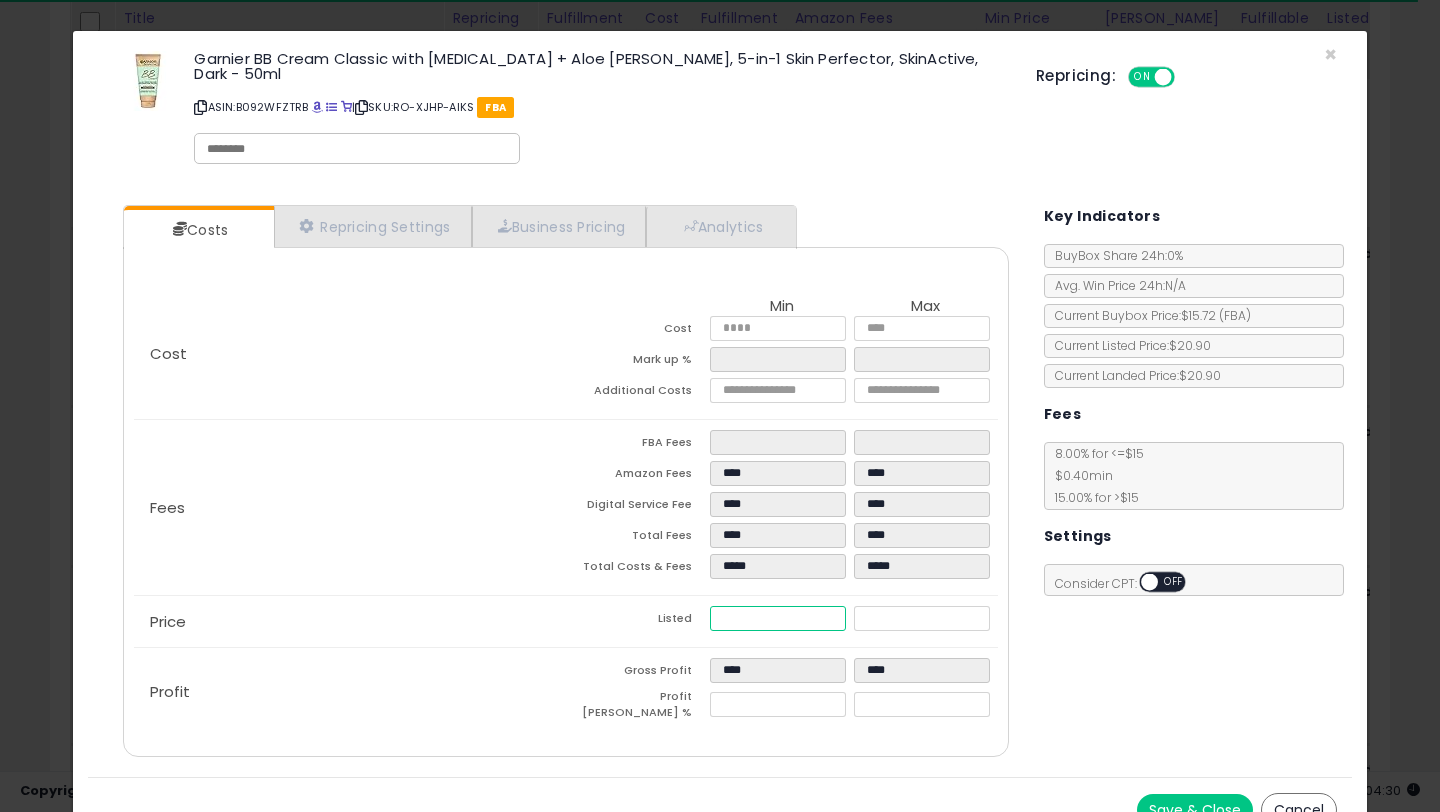 type on "*****" 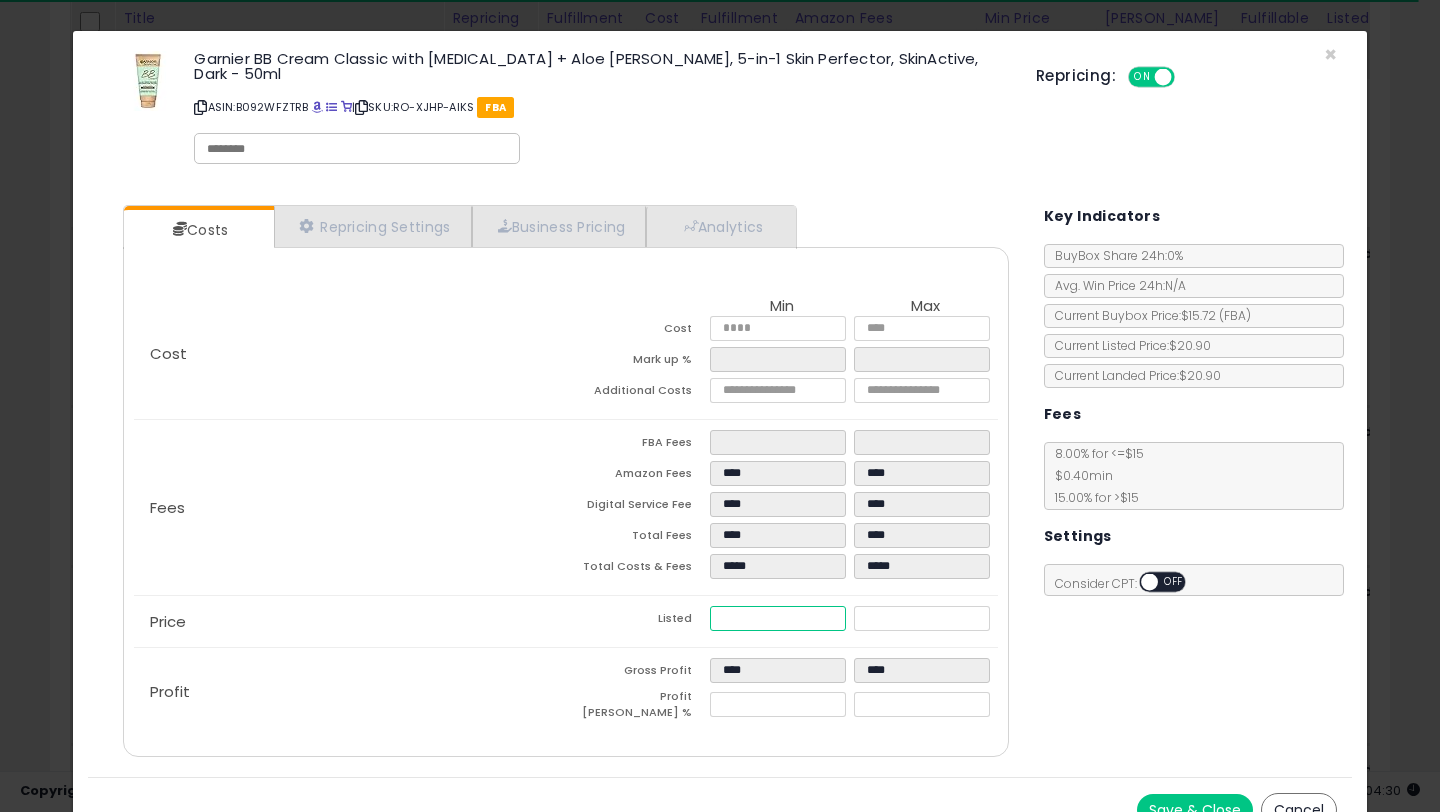 type on "*****" 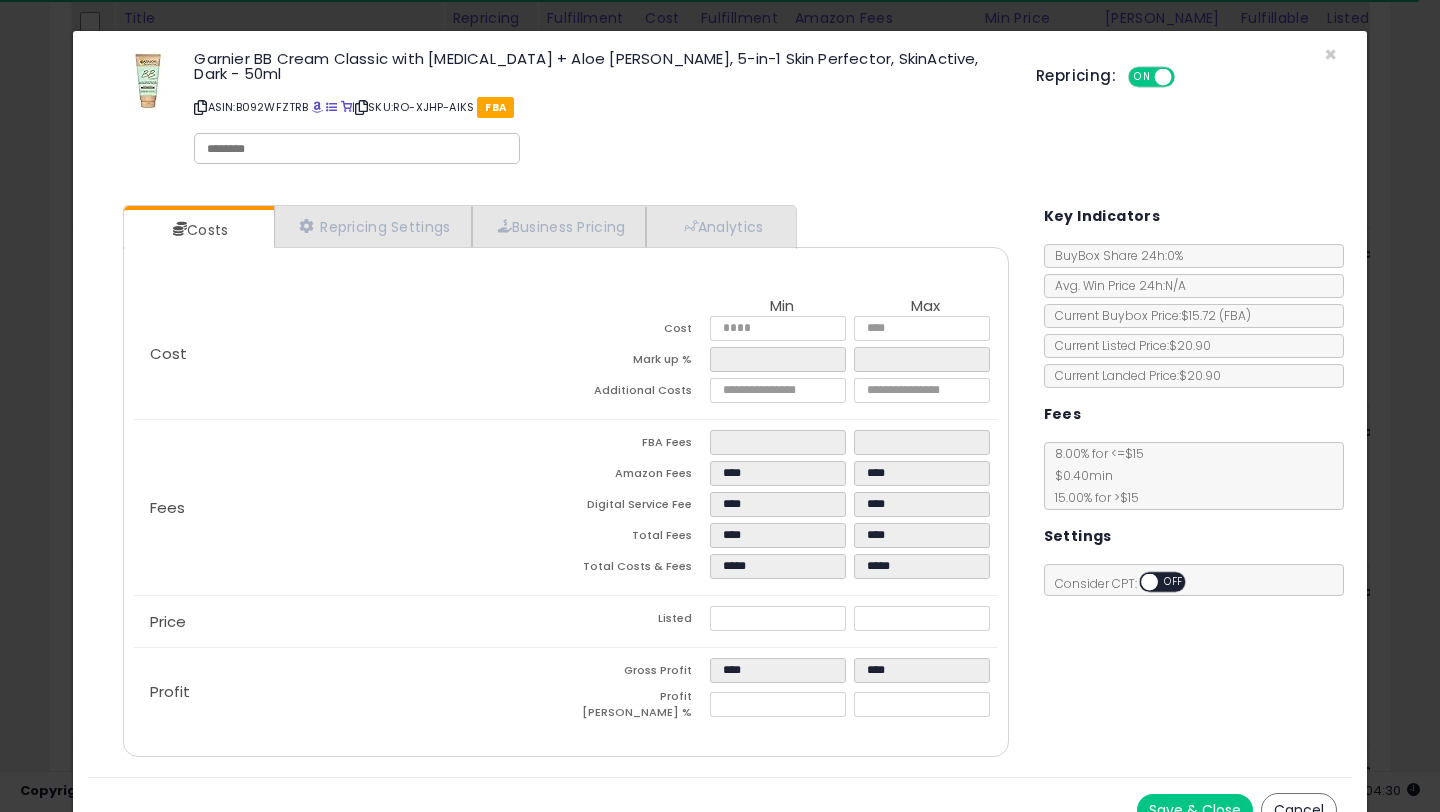 click on "Price" at bounding box center [350, 622] 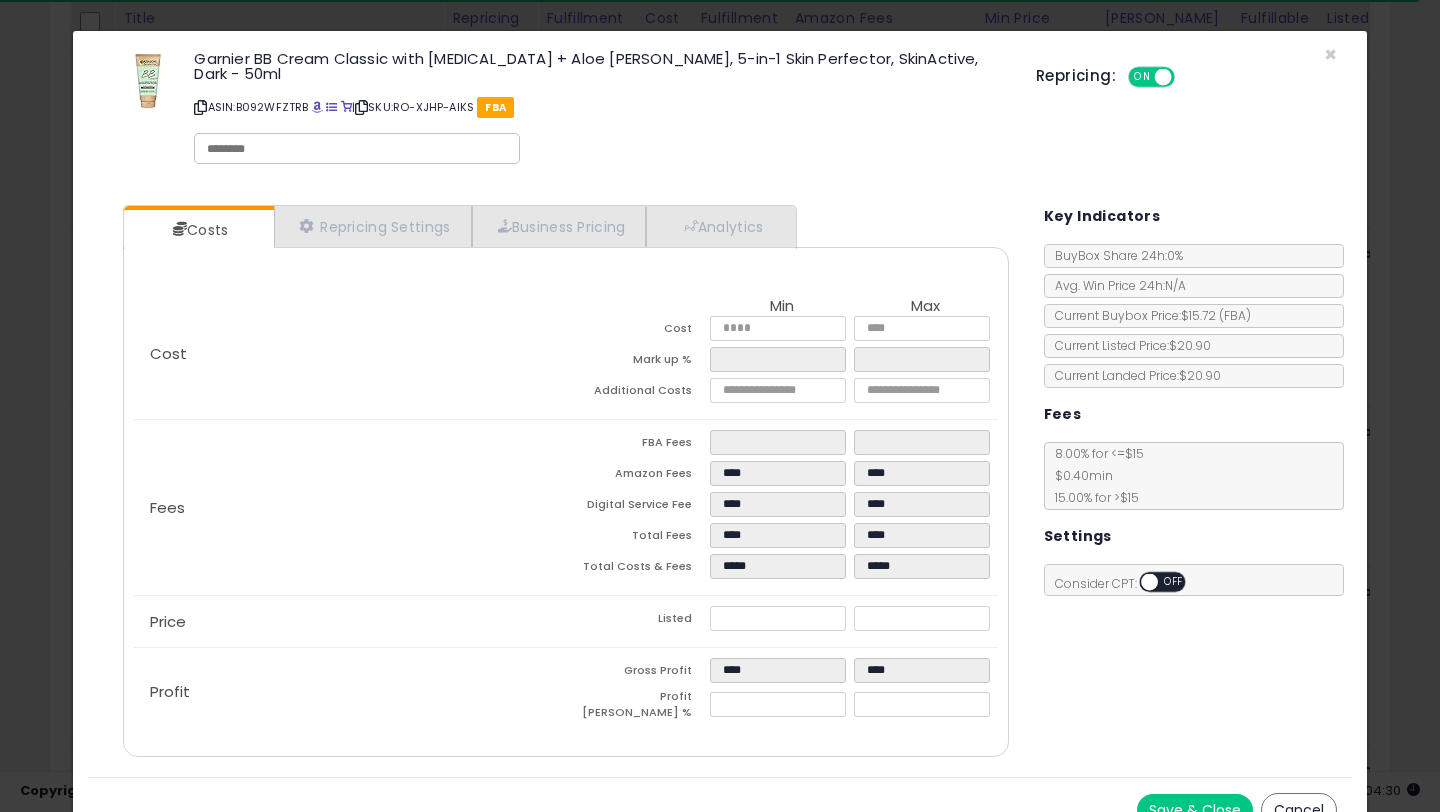 type on "****" 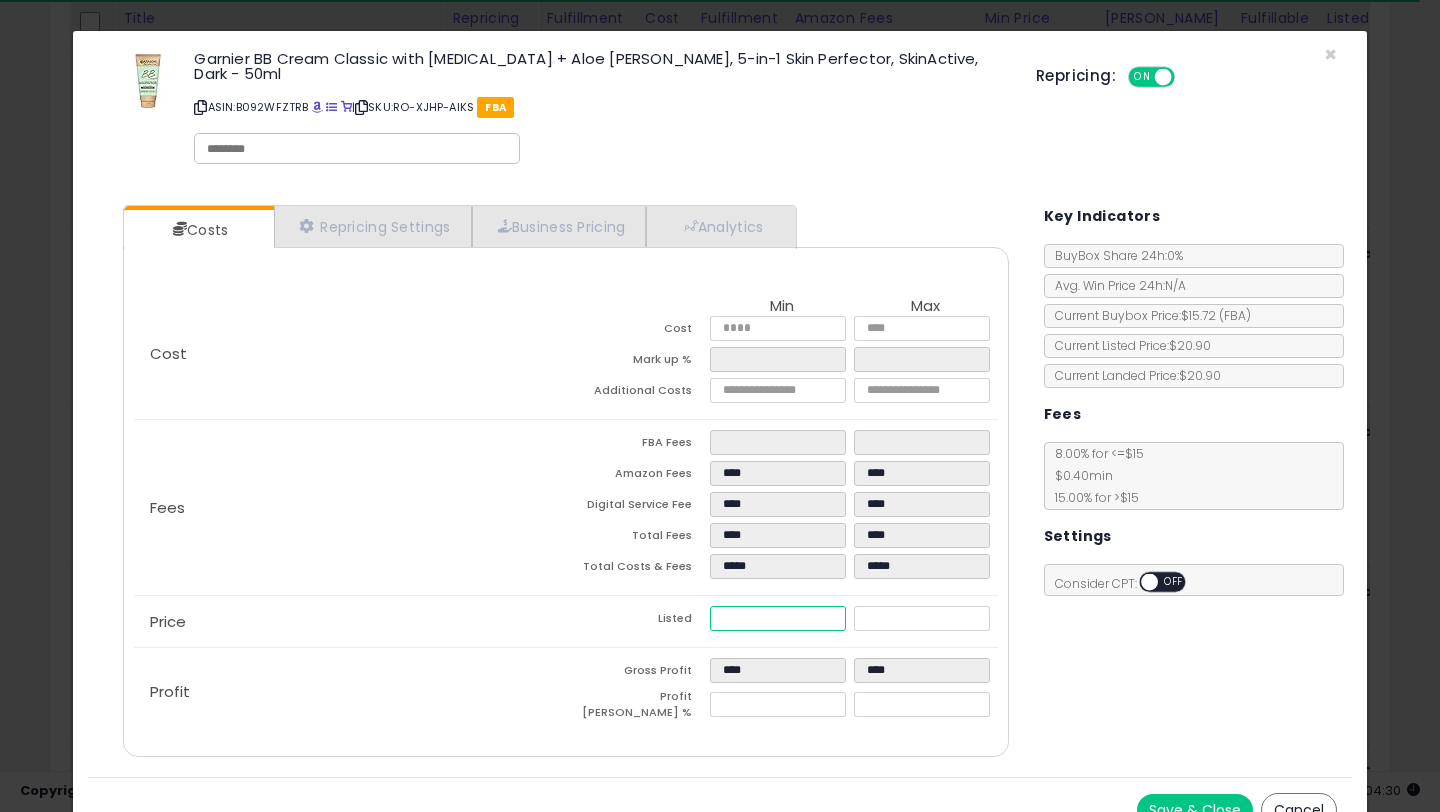 click on "*****" at bounding box center (778, 618) 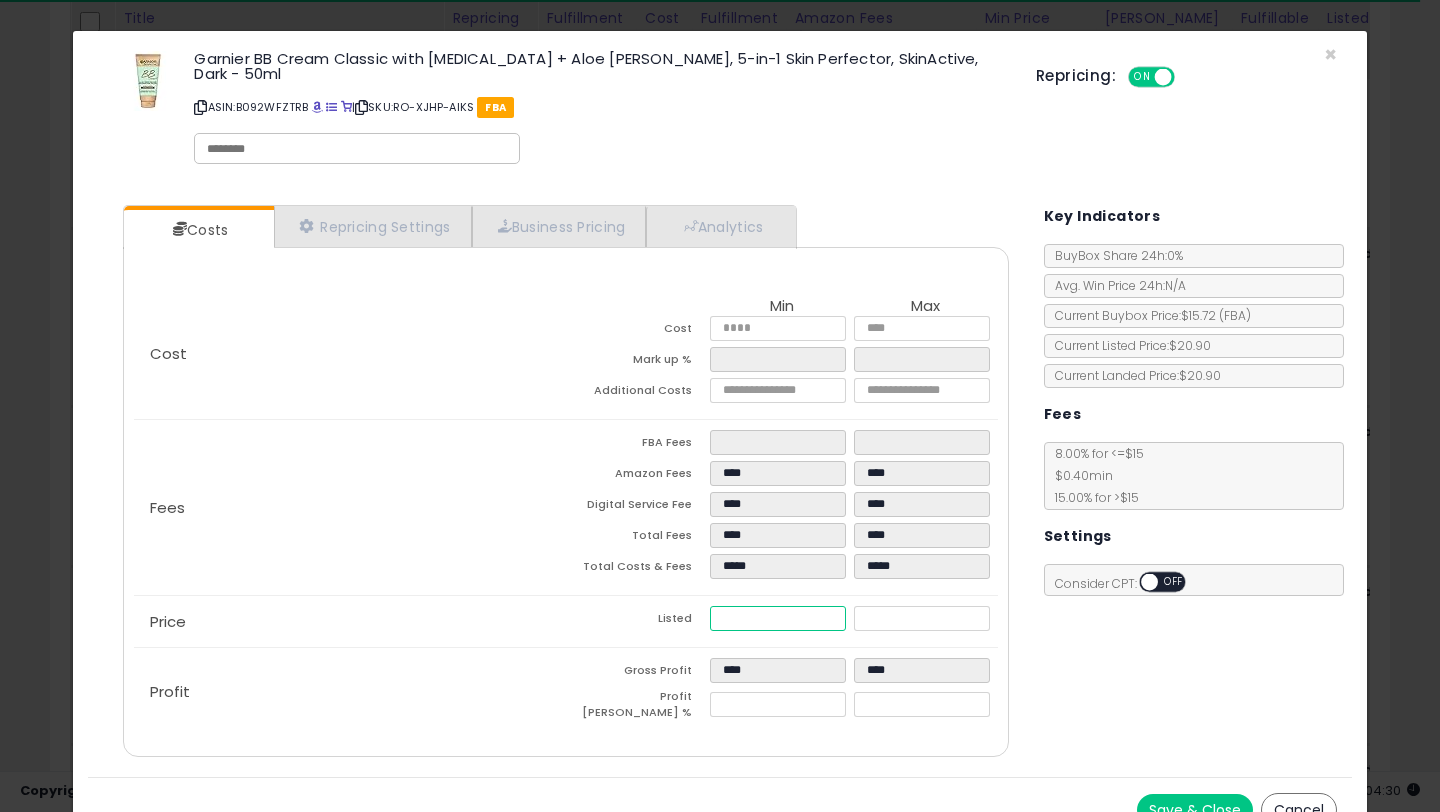 type on "****" 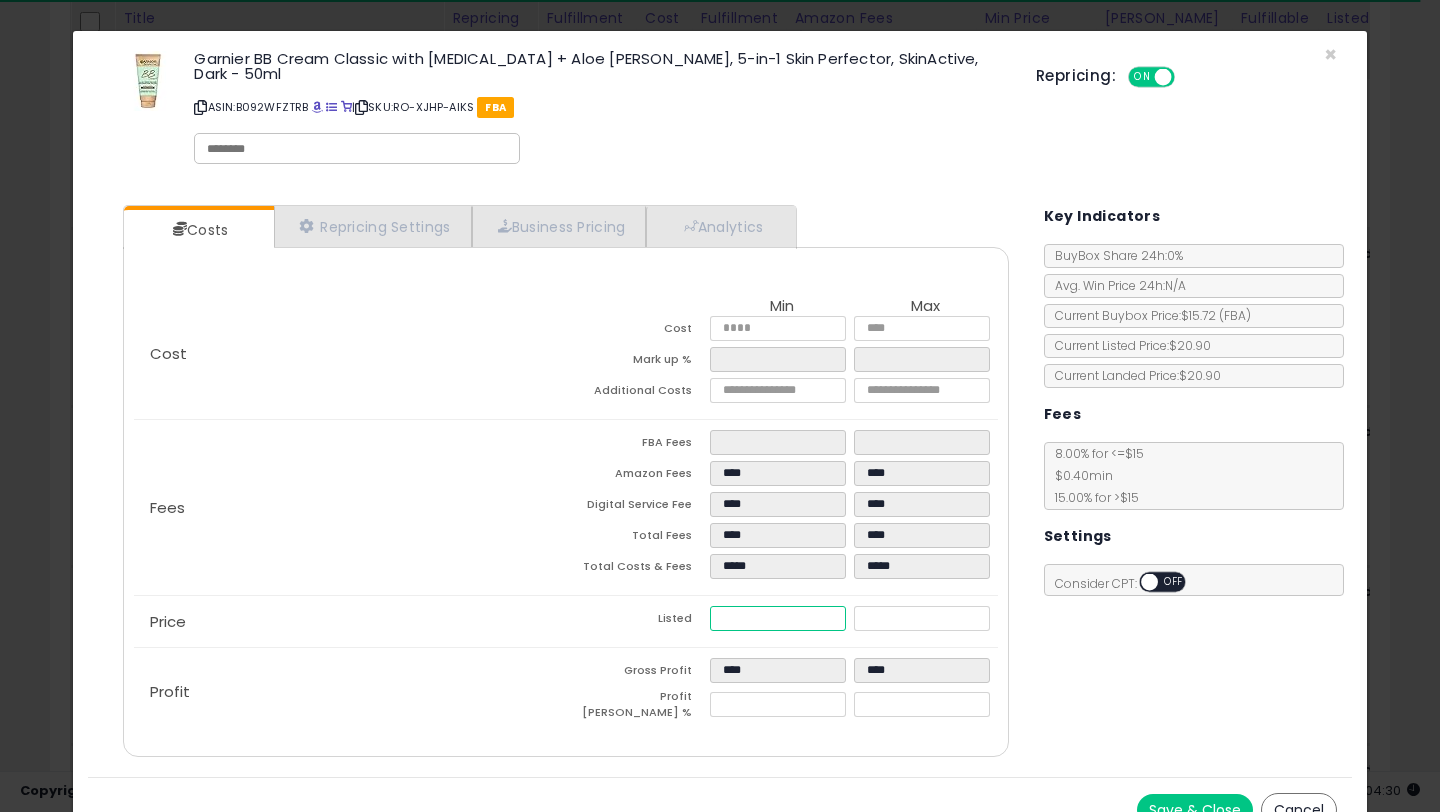 type on "*****" 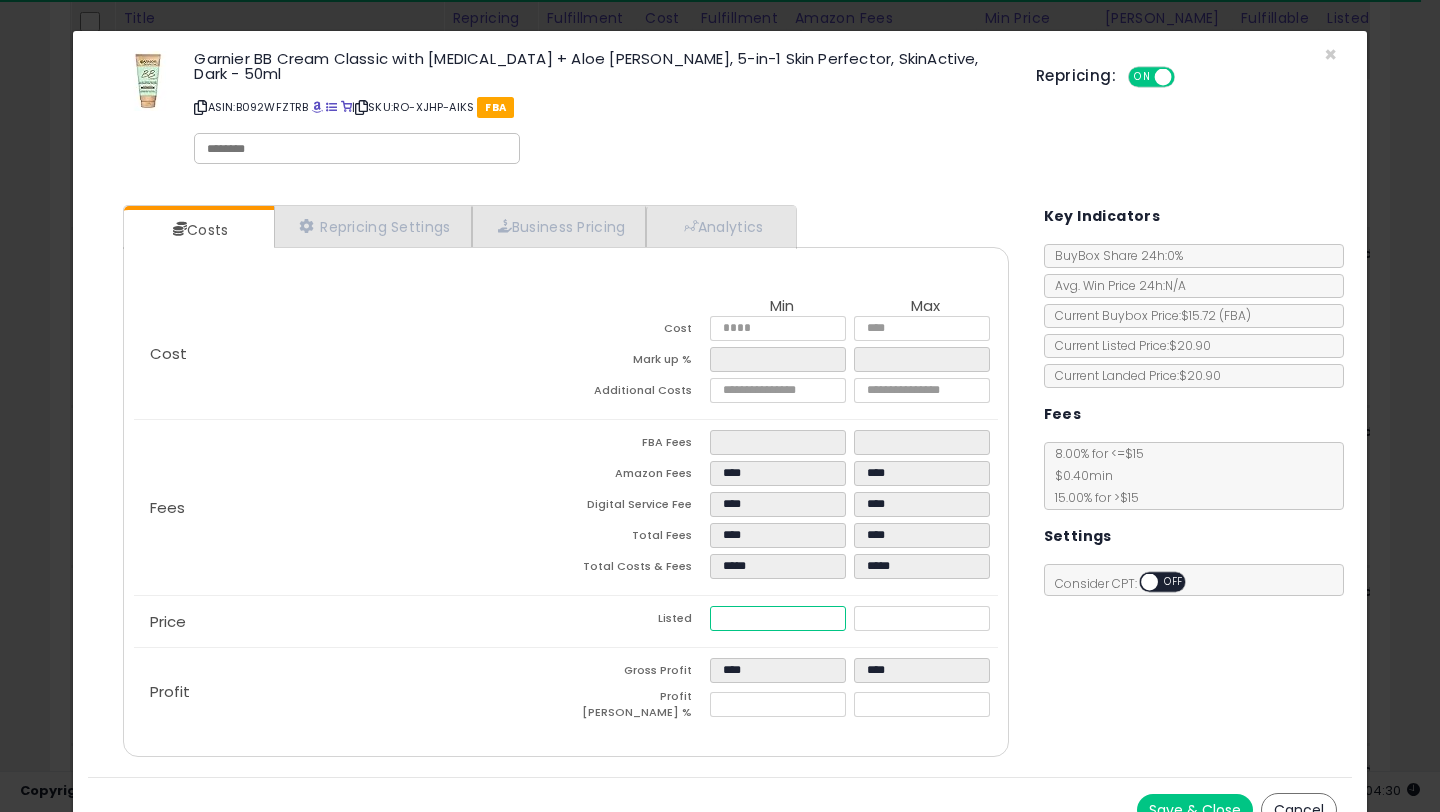 type on "*****" 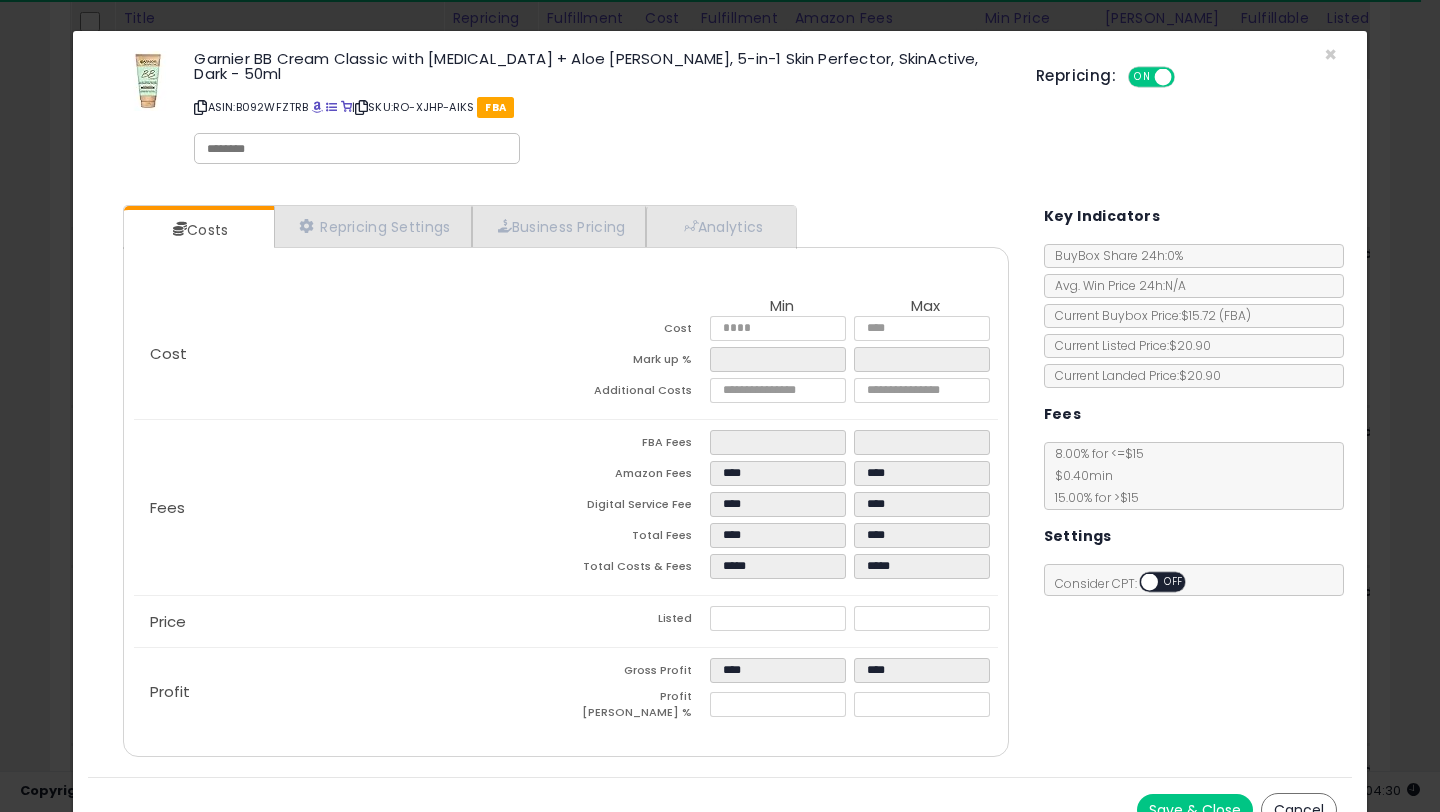 click on "Price" at bounding box center (350, 622) 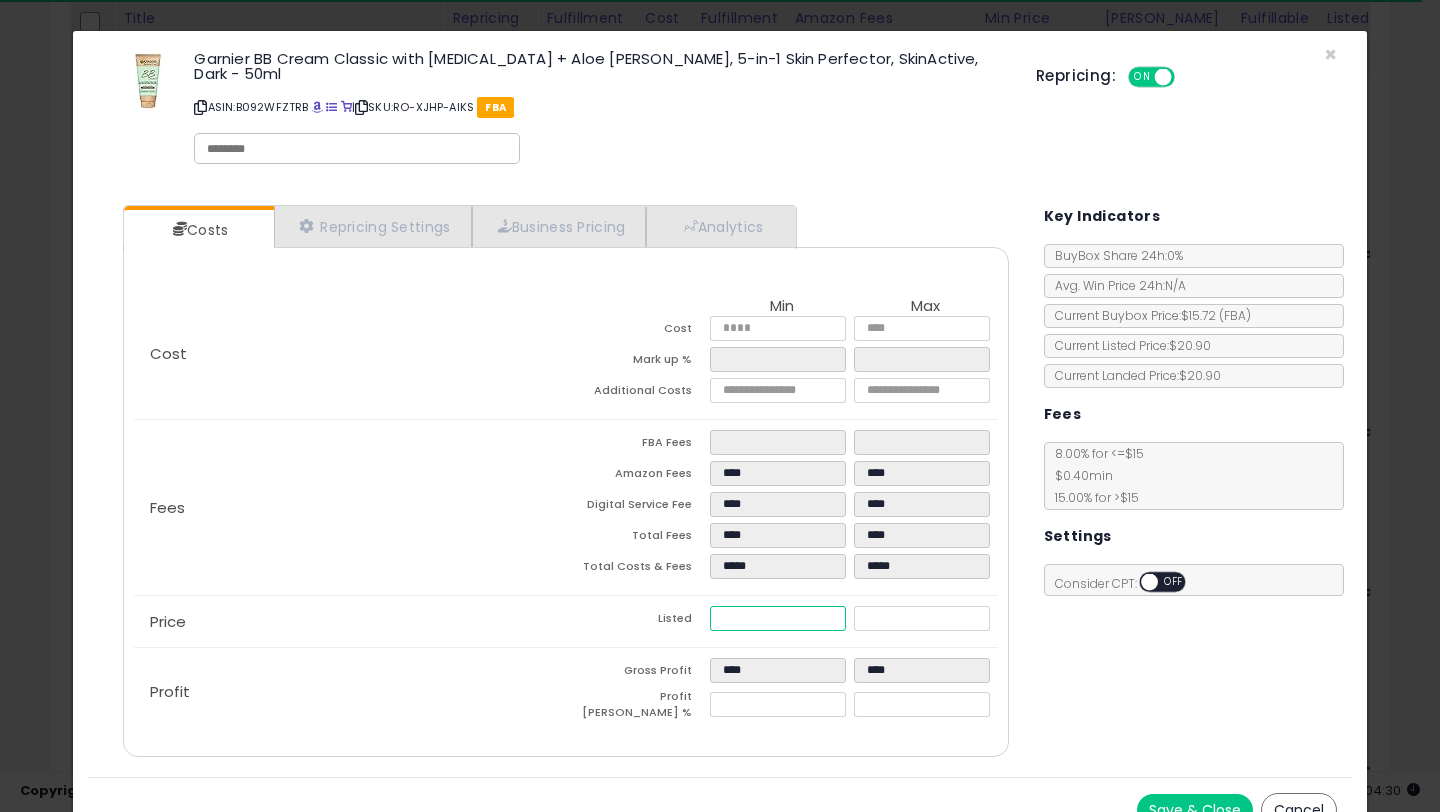 click on "*****" at bounding box center [778, 618] 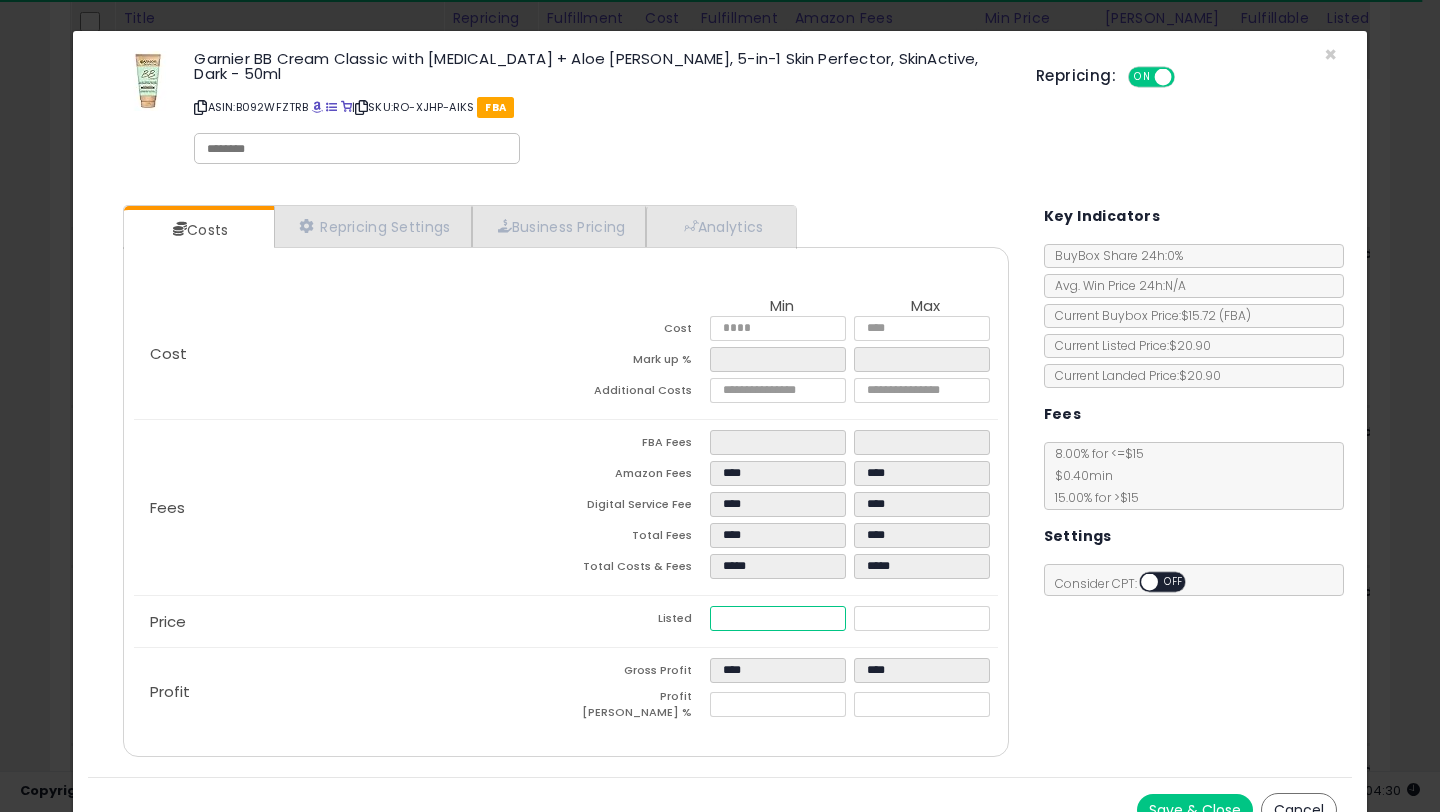 click on "*****" at bounding box center [778, 618] 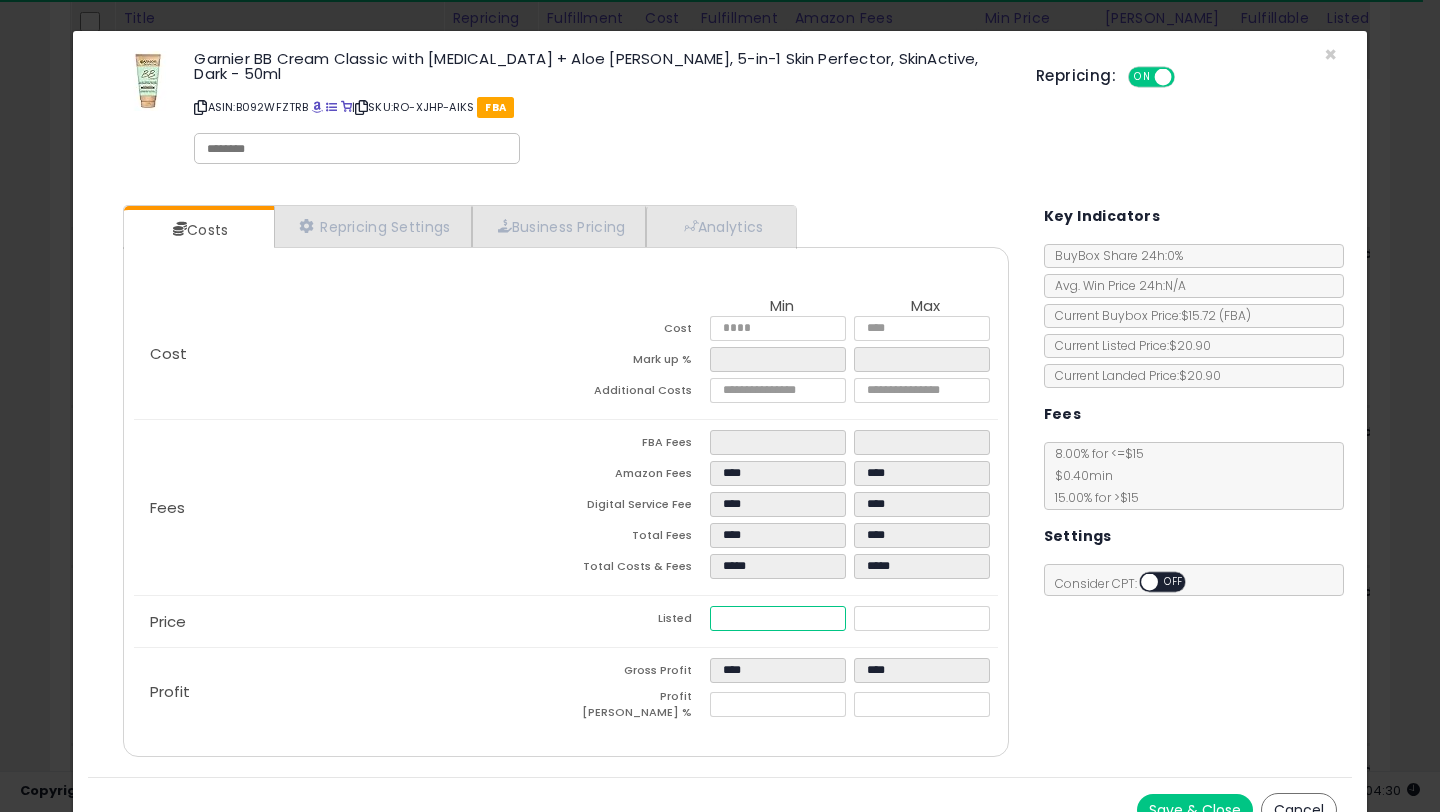 type on "****" 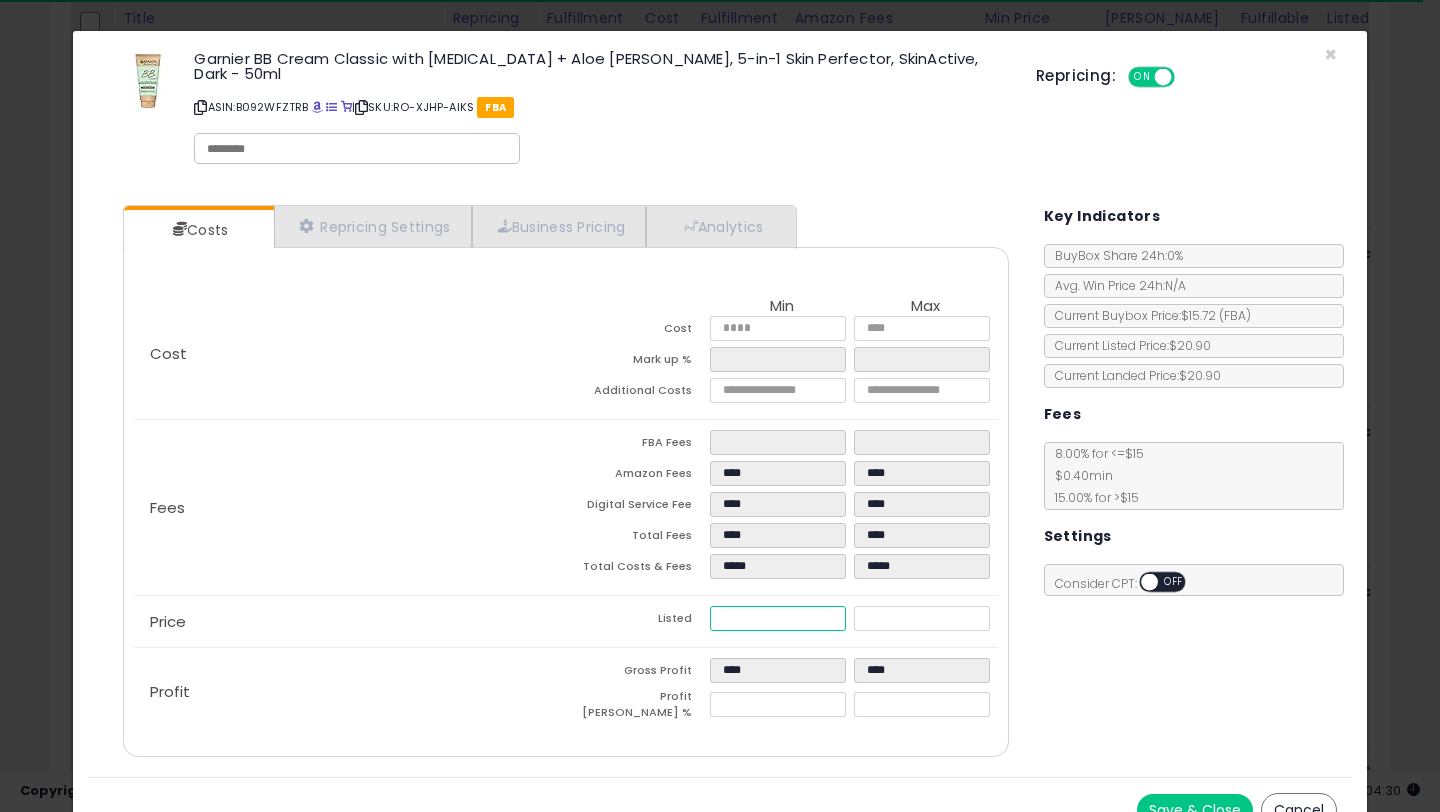 type on "**" 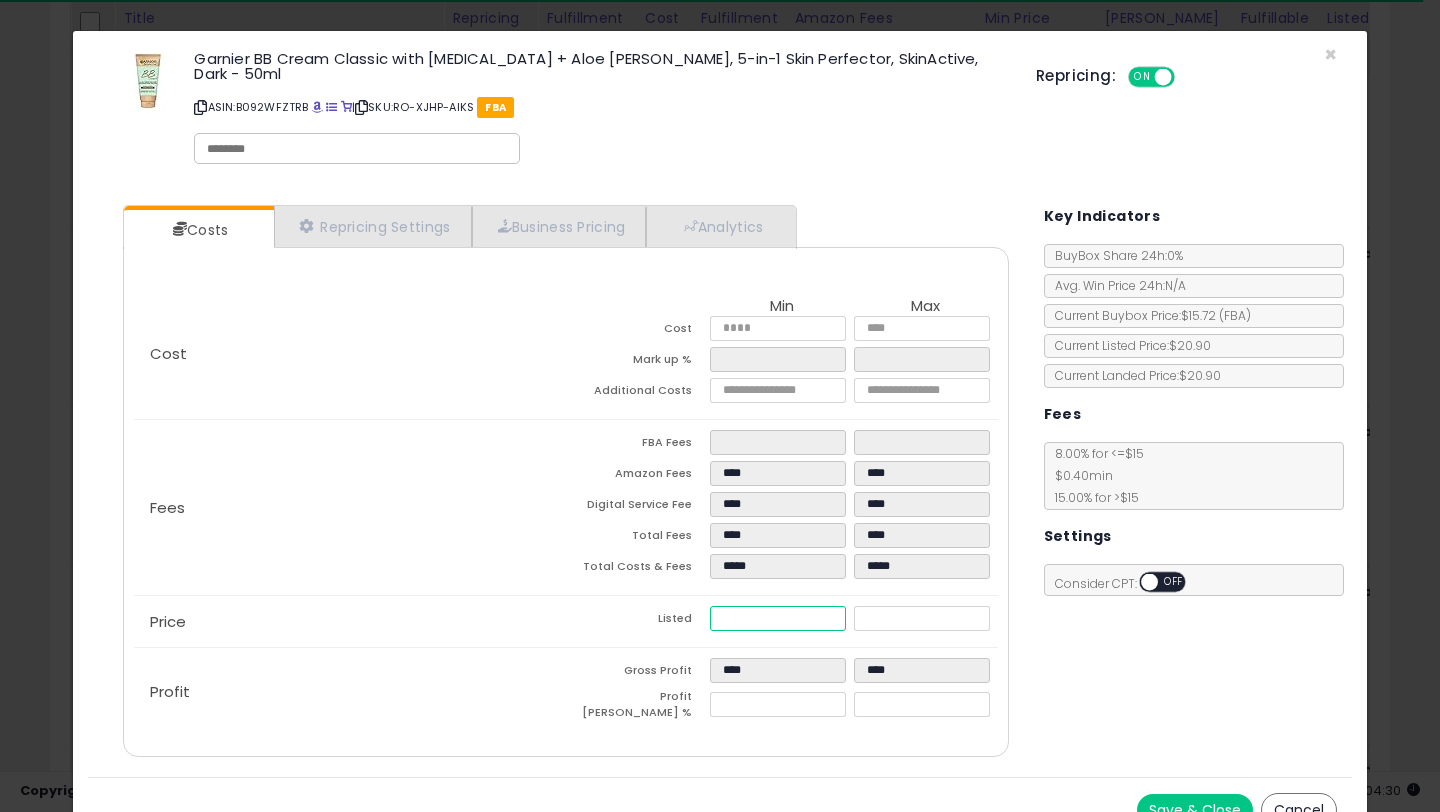 type on "****" 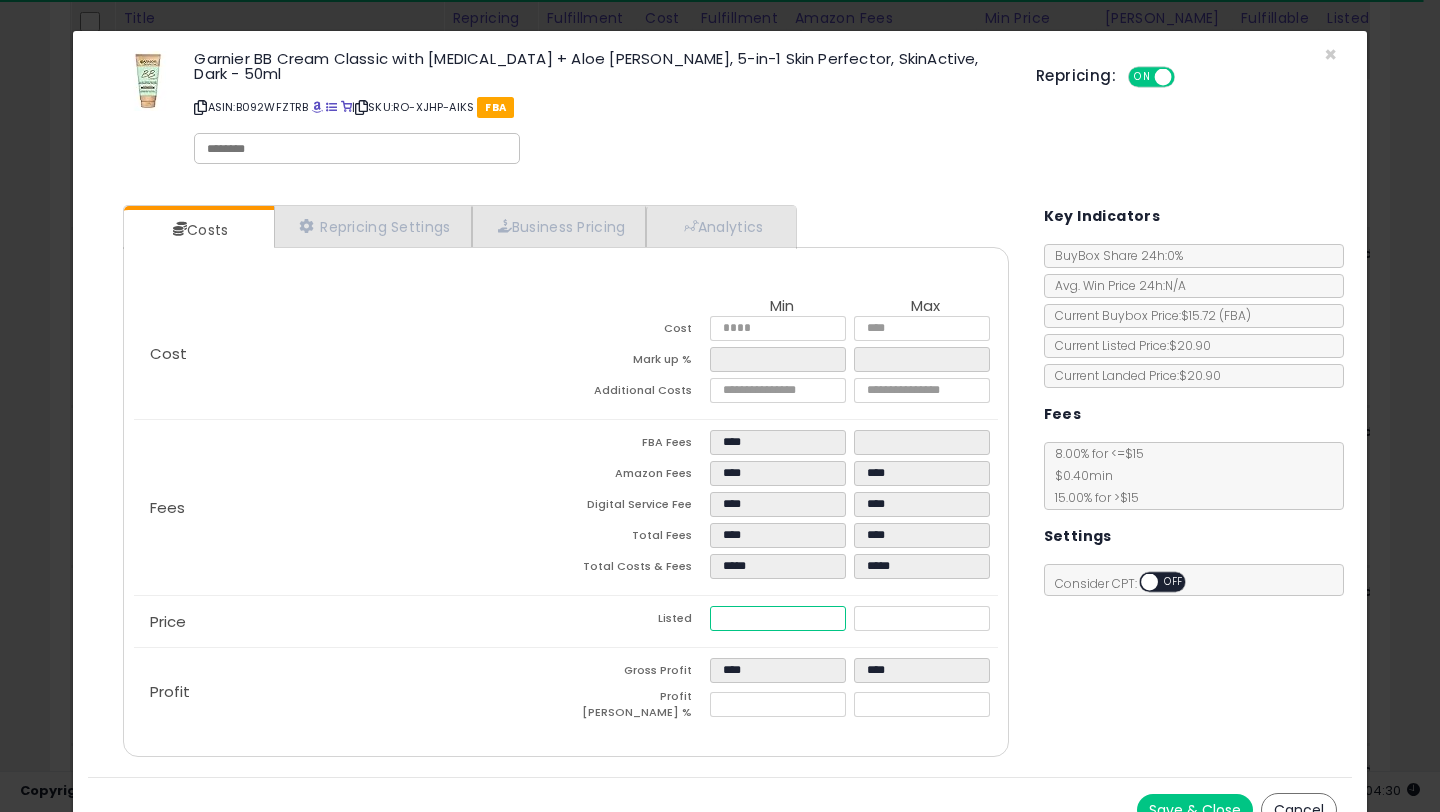 type on "****" 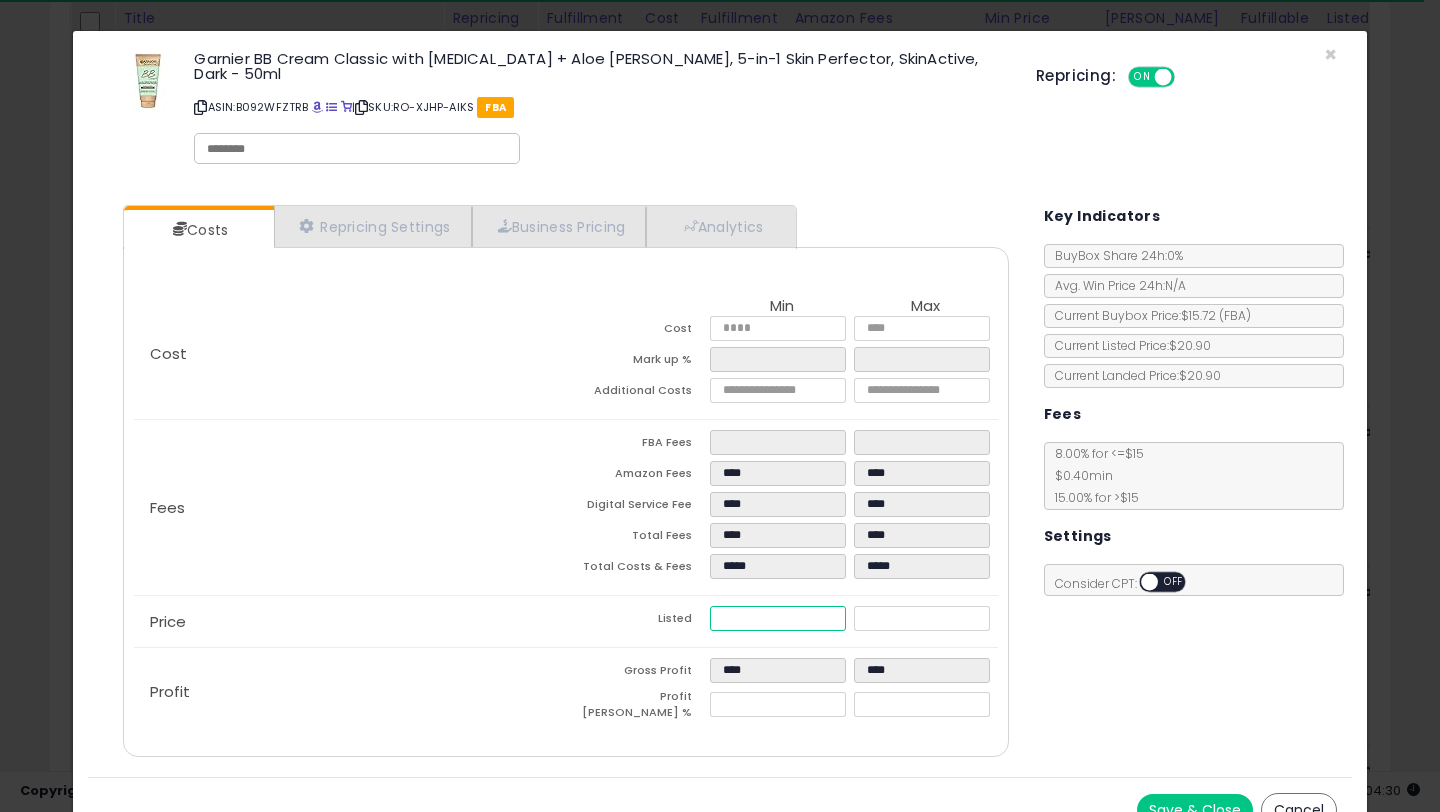 type on "**" 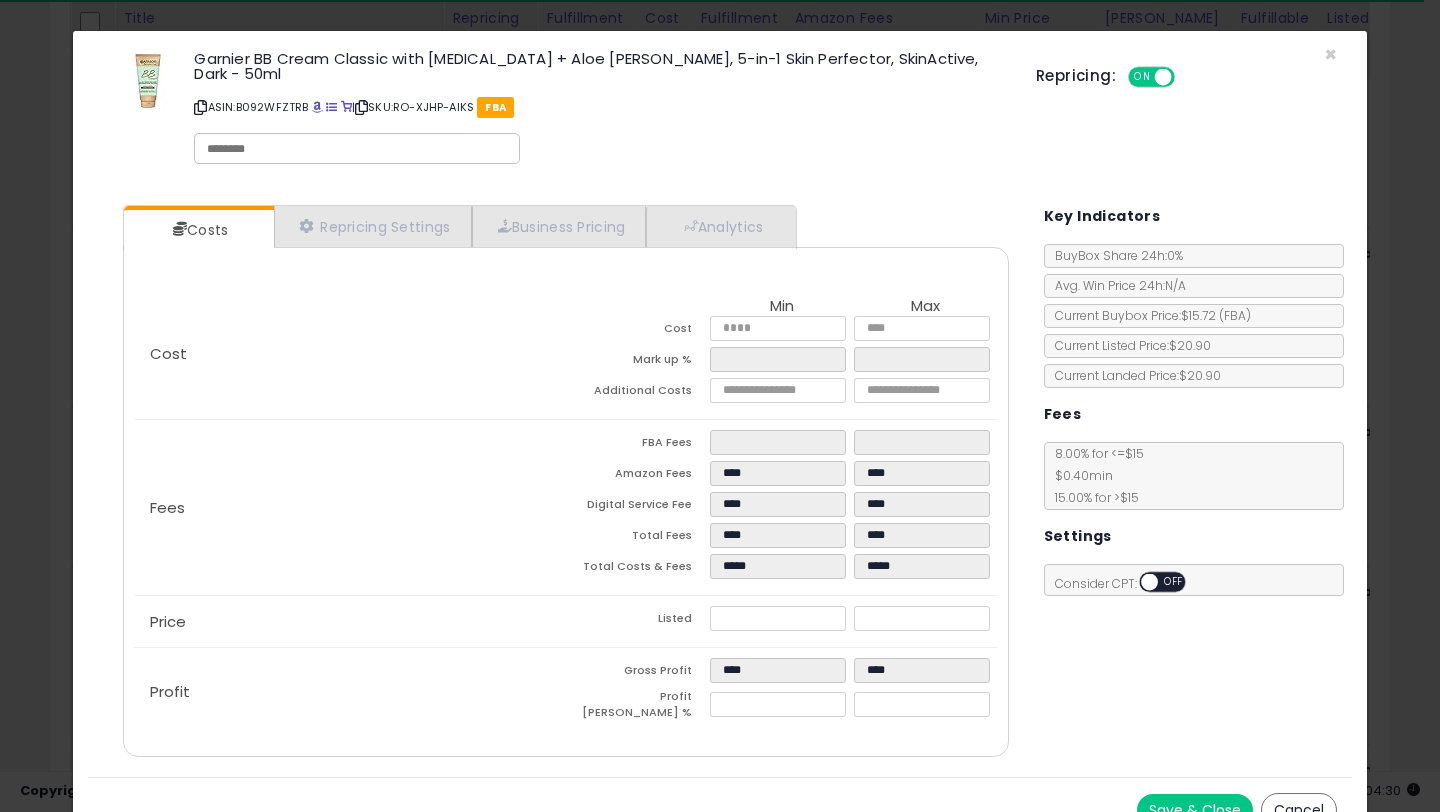 click on "Profit
Gross Profit
****
****
Profit Margin %
****
*****" 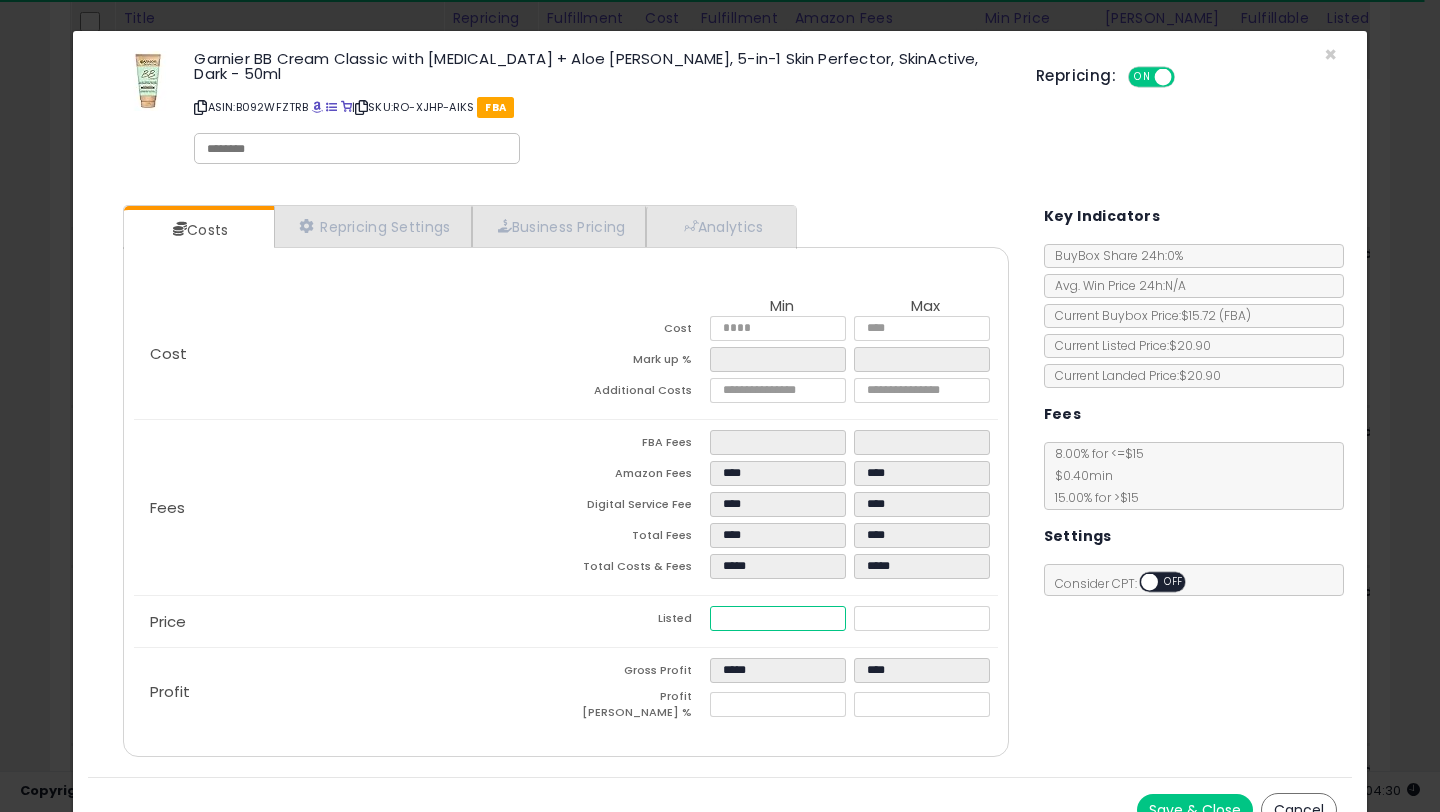click on "*****" at bounding box center [778, 618] 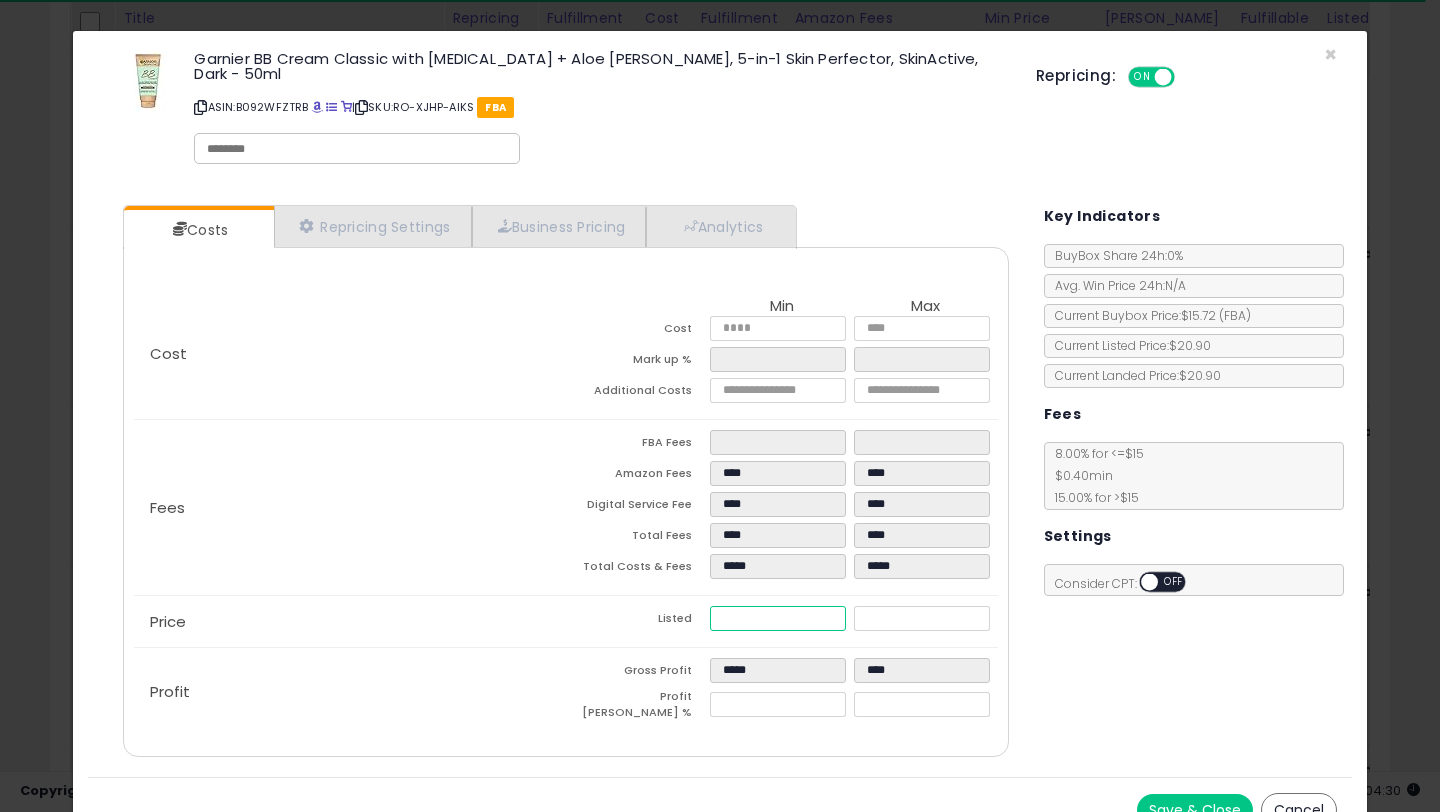 type on "*****" 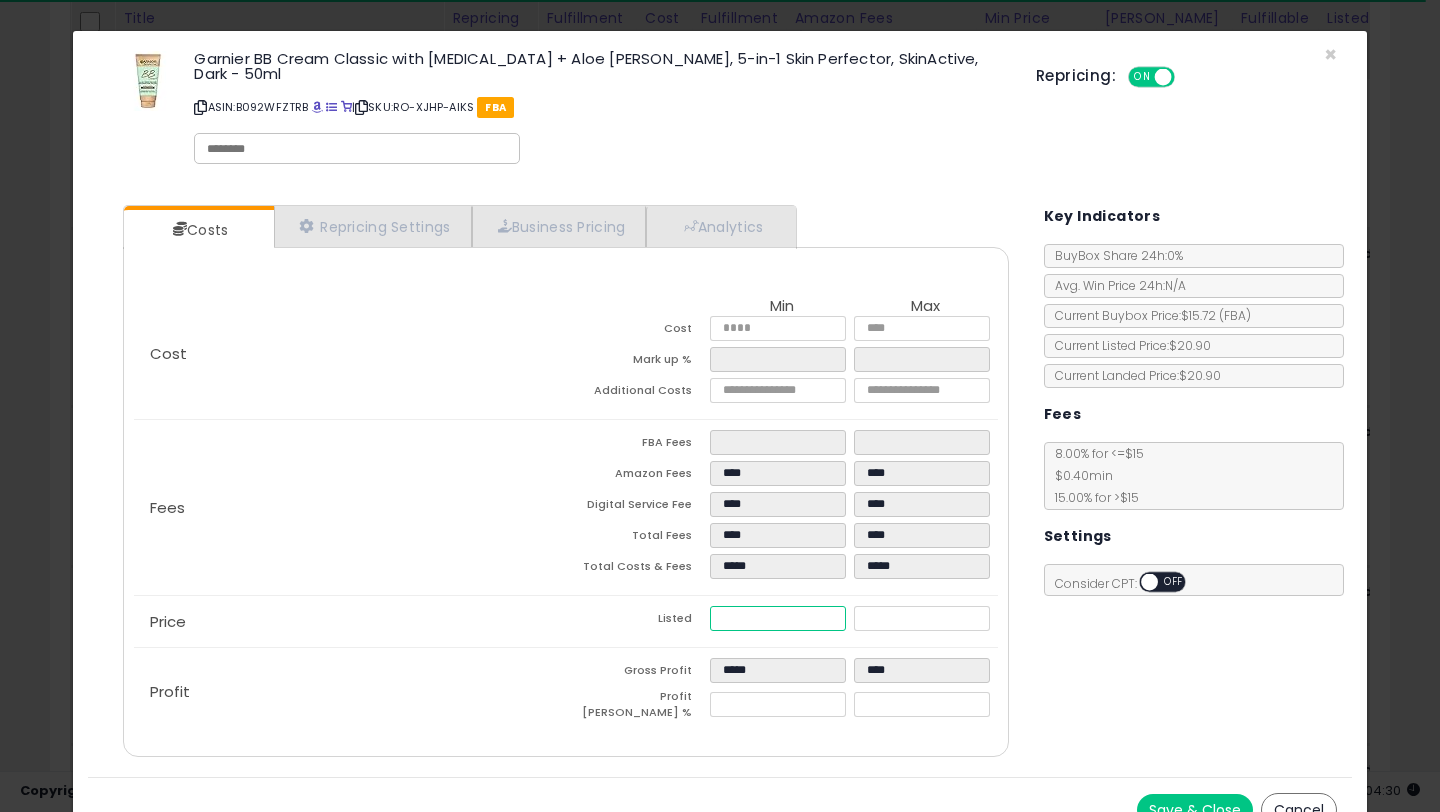type on "****" 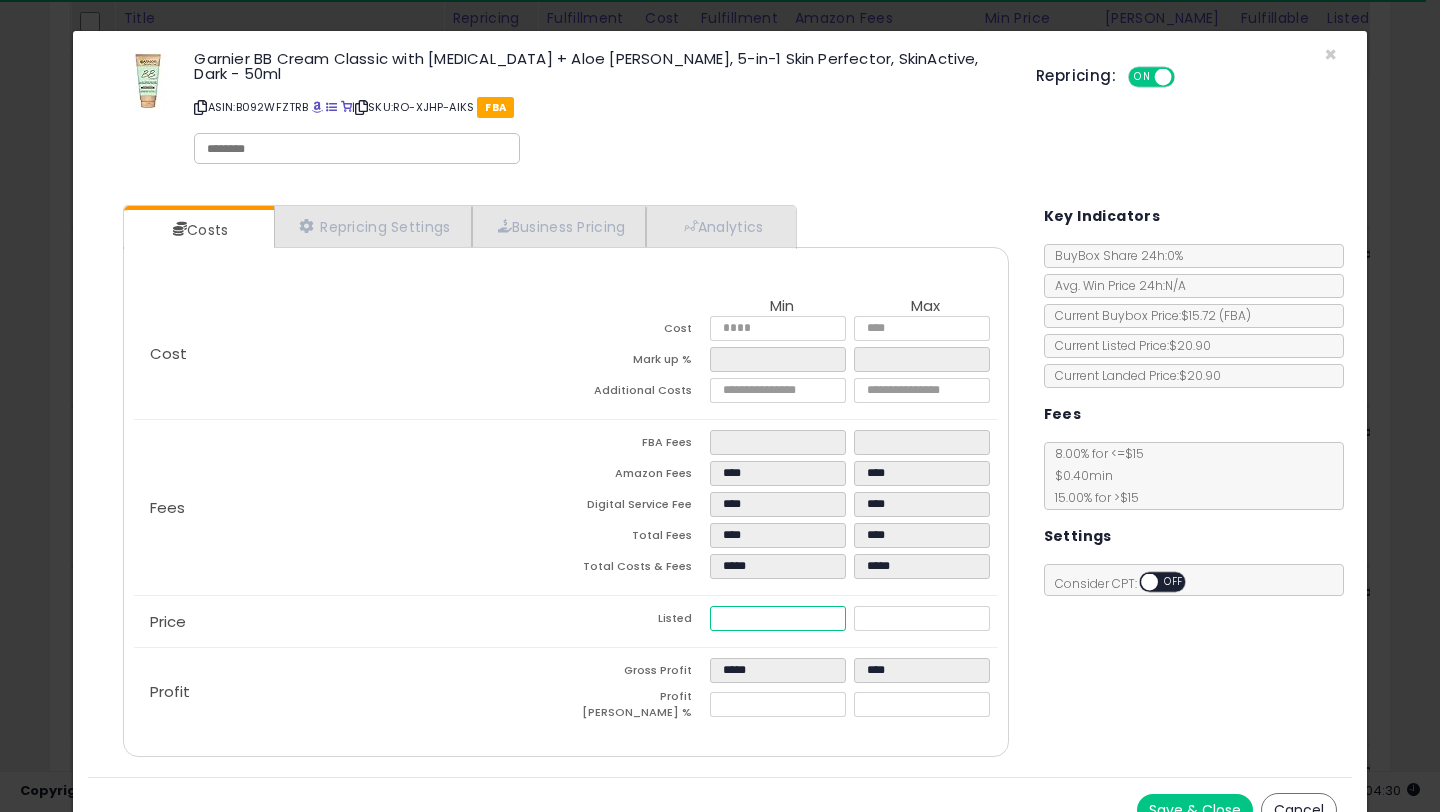 type on "*****" 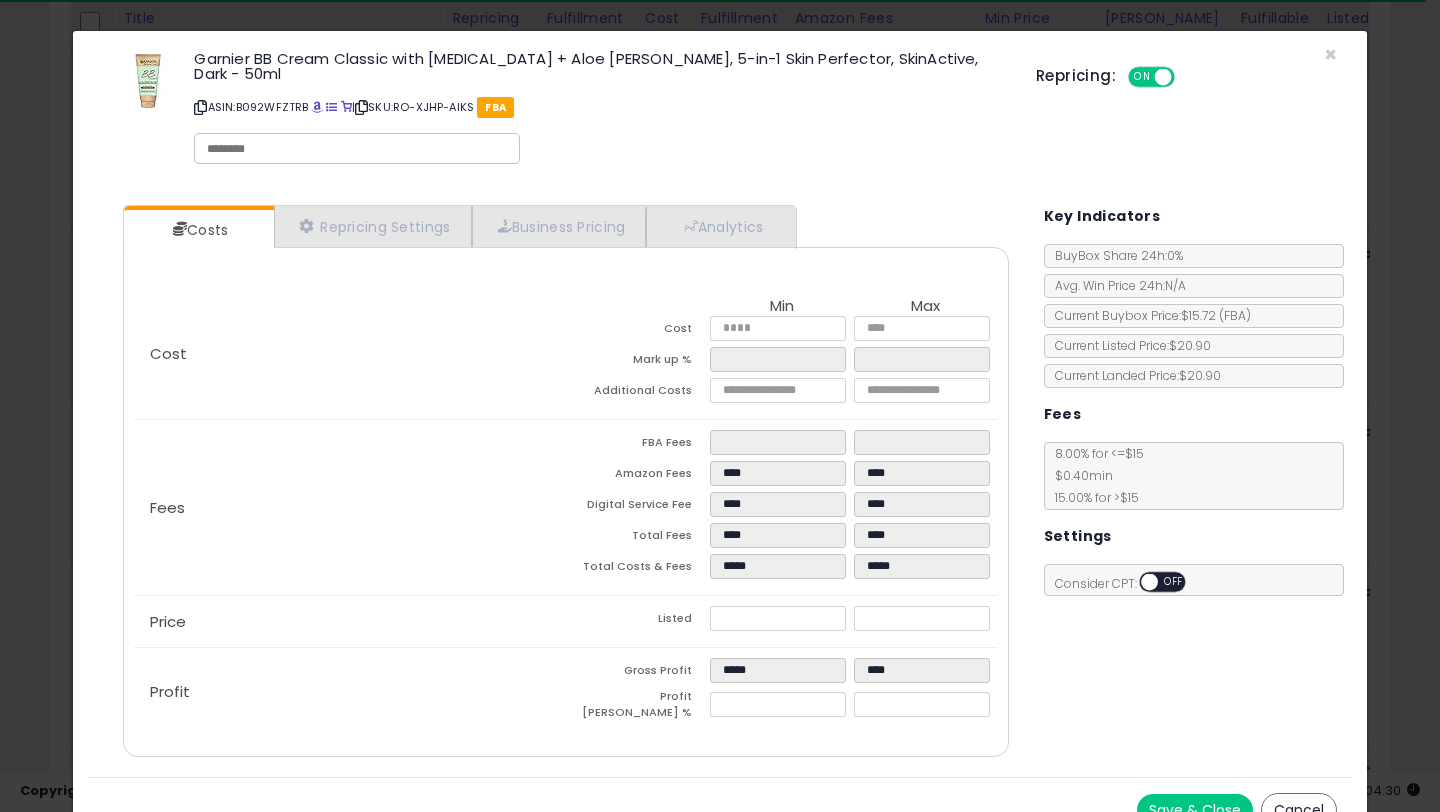 click on "Profit
Gross Profit
*****
****
Profit Margin %
*****
*****" 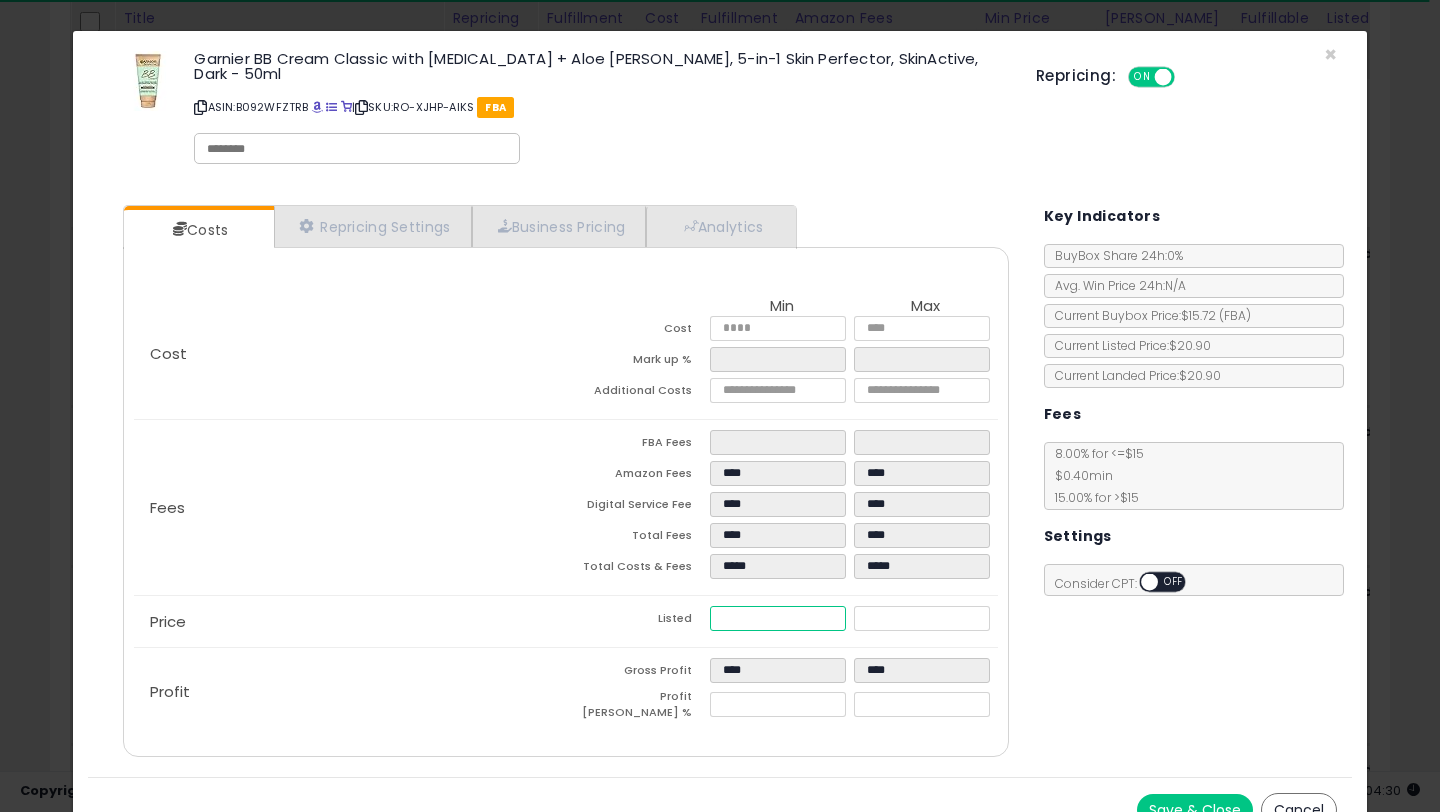 click on "*****" at bounding box center [778, 618] 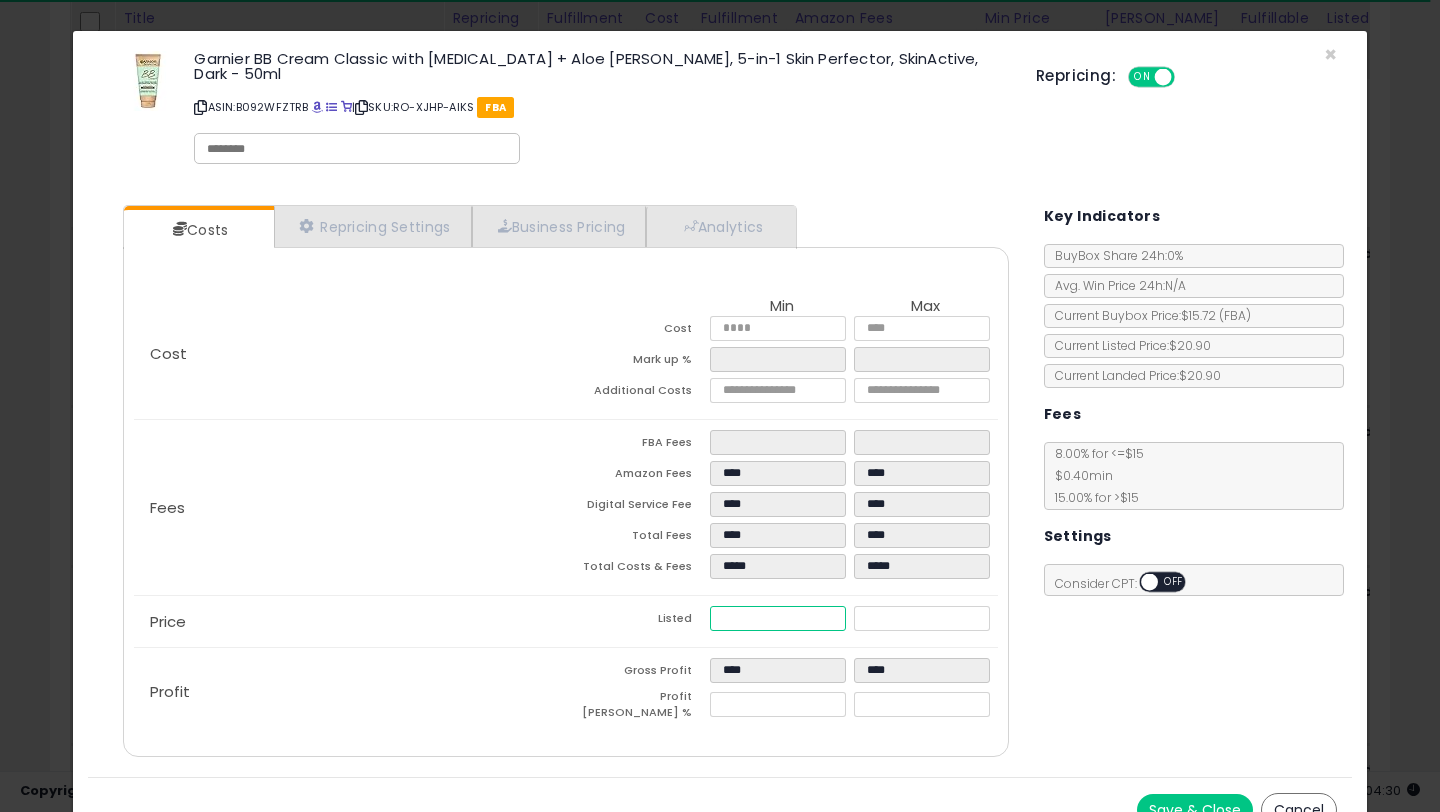 type on "****" 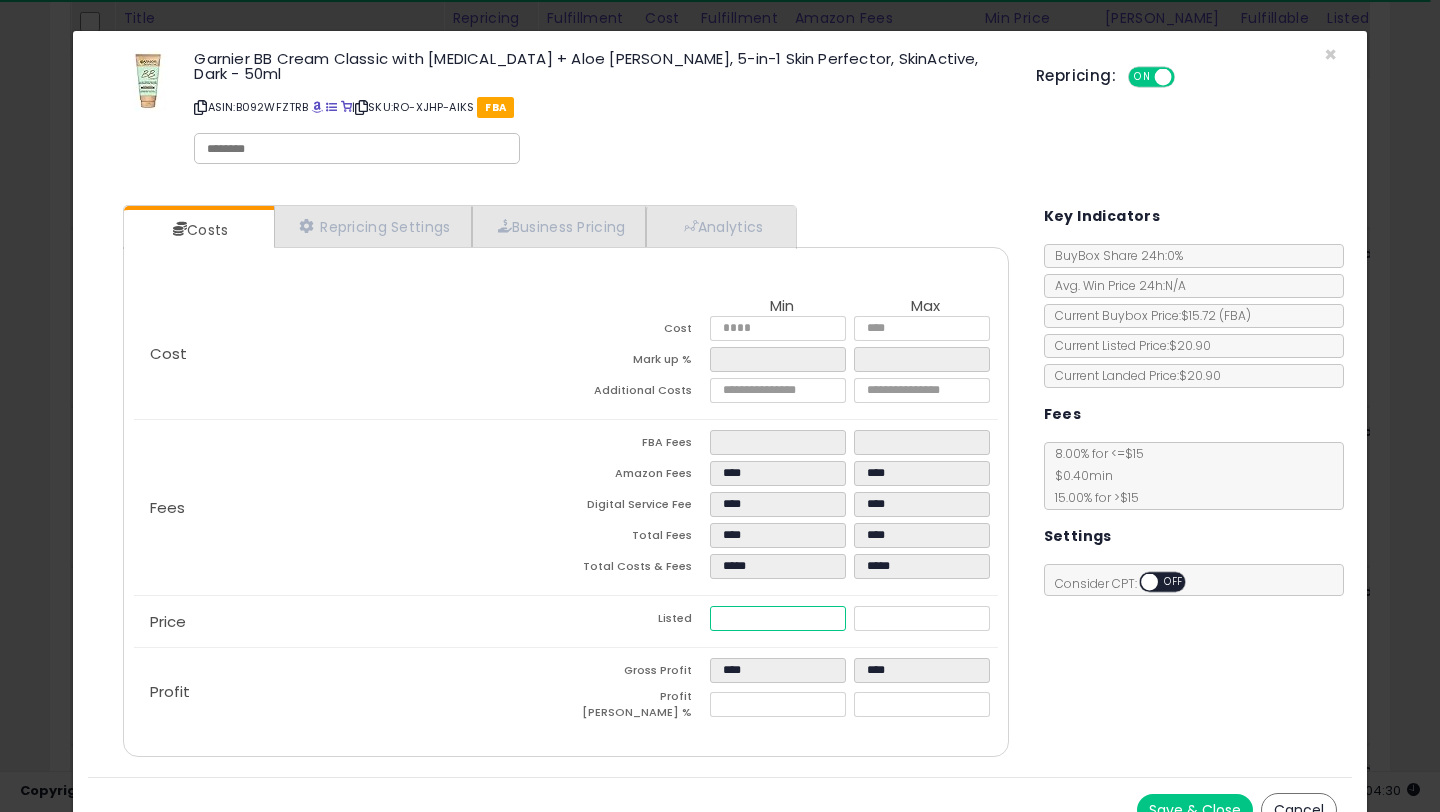 type on "*" 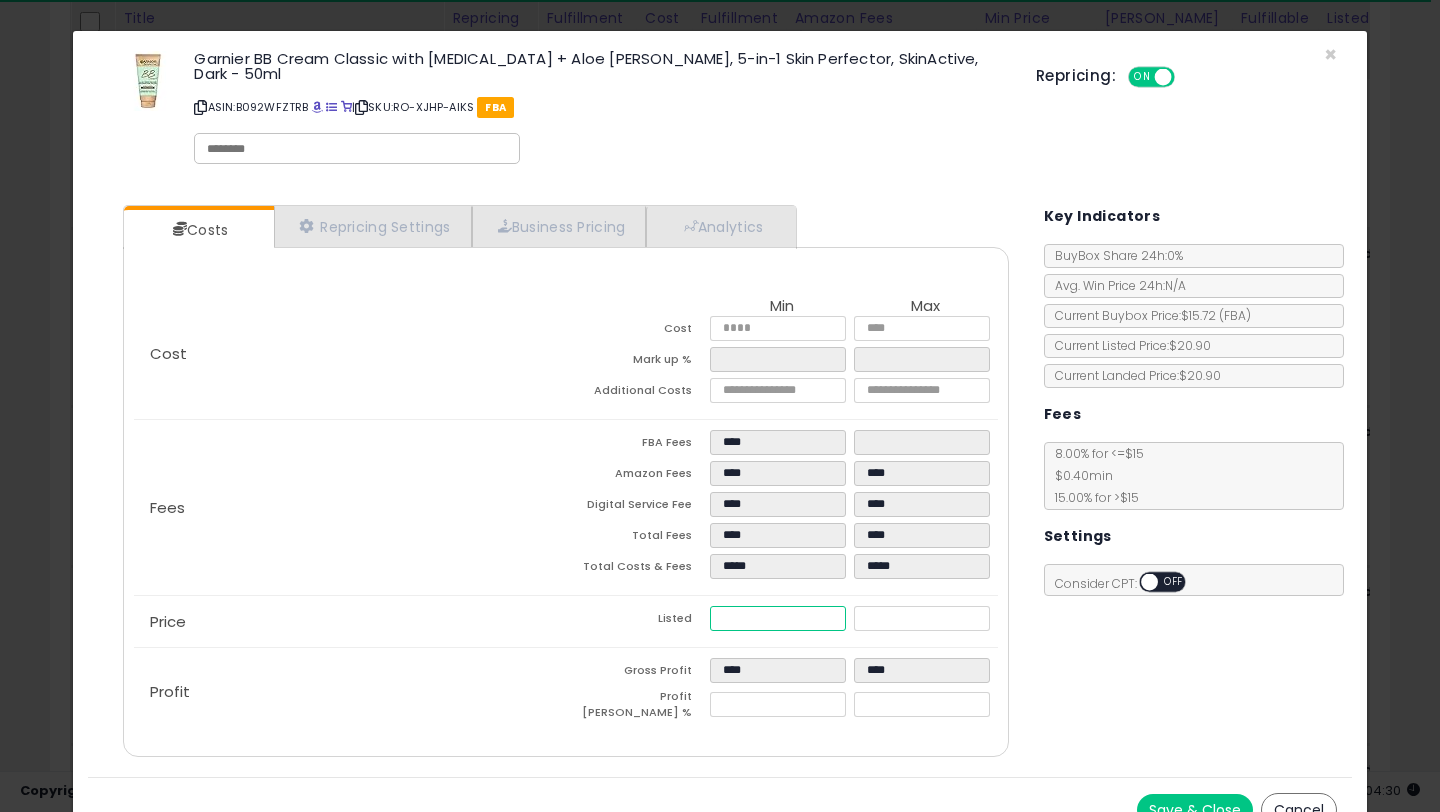 type on "****" 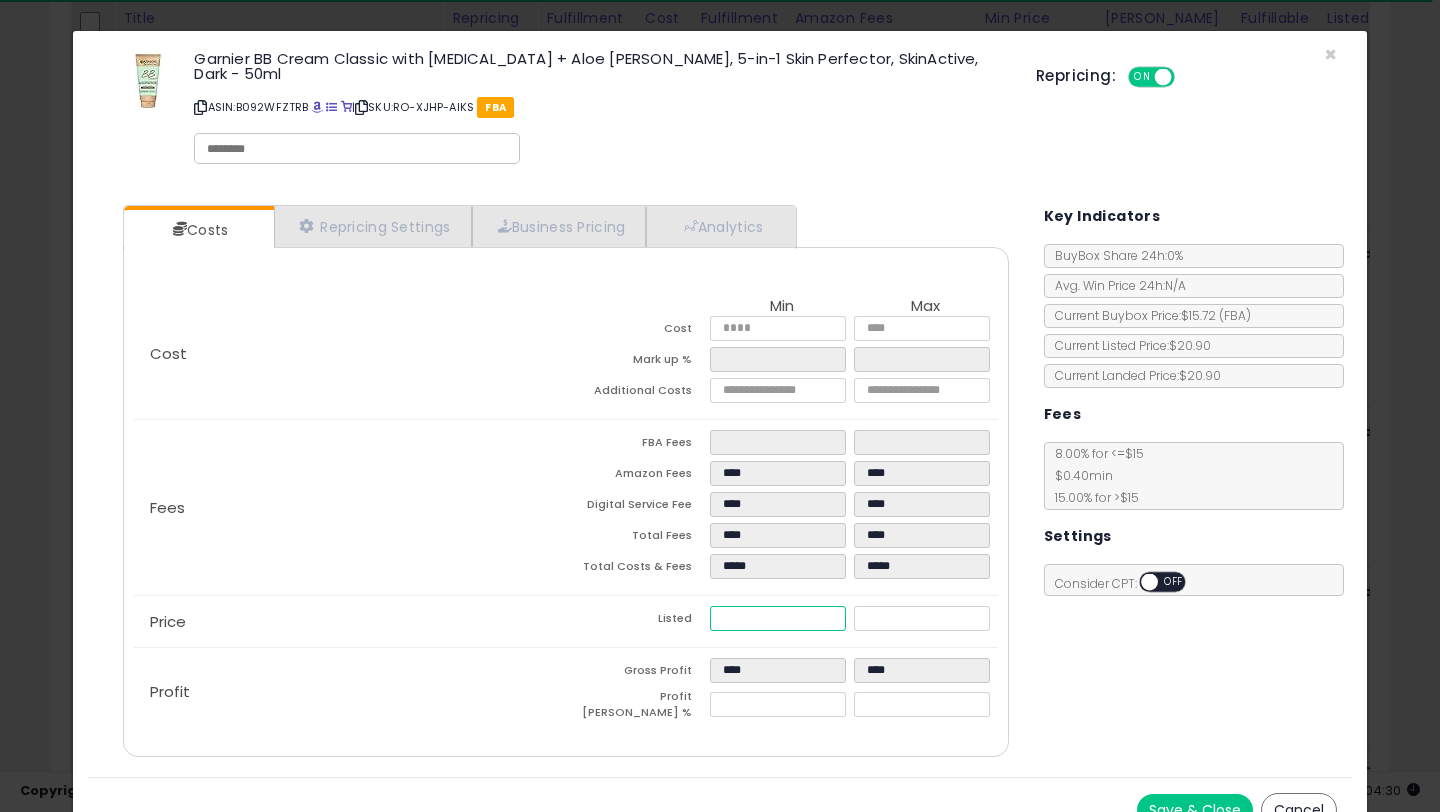 type on "****" 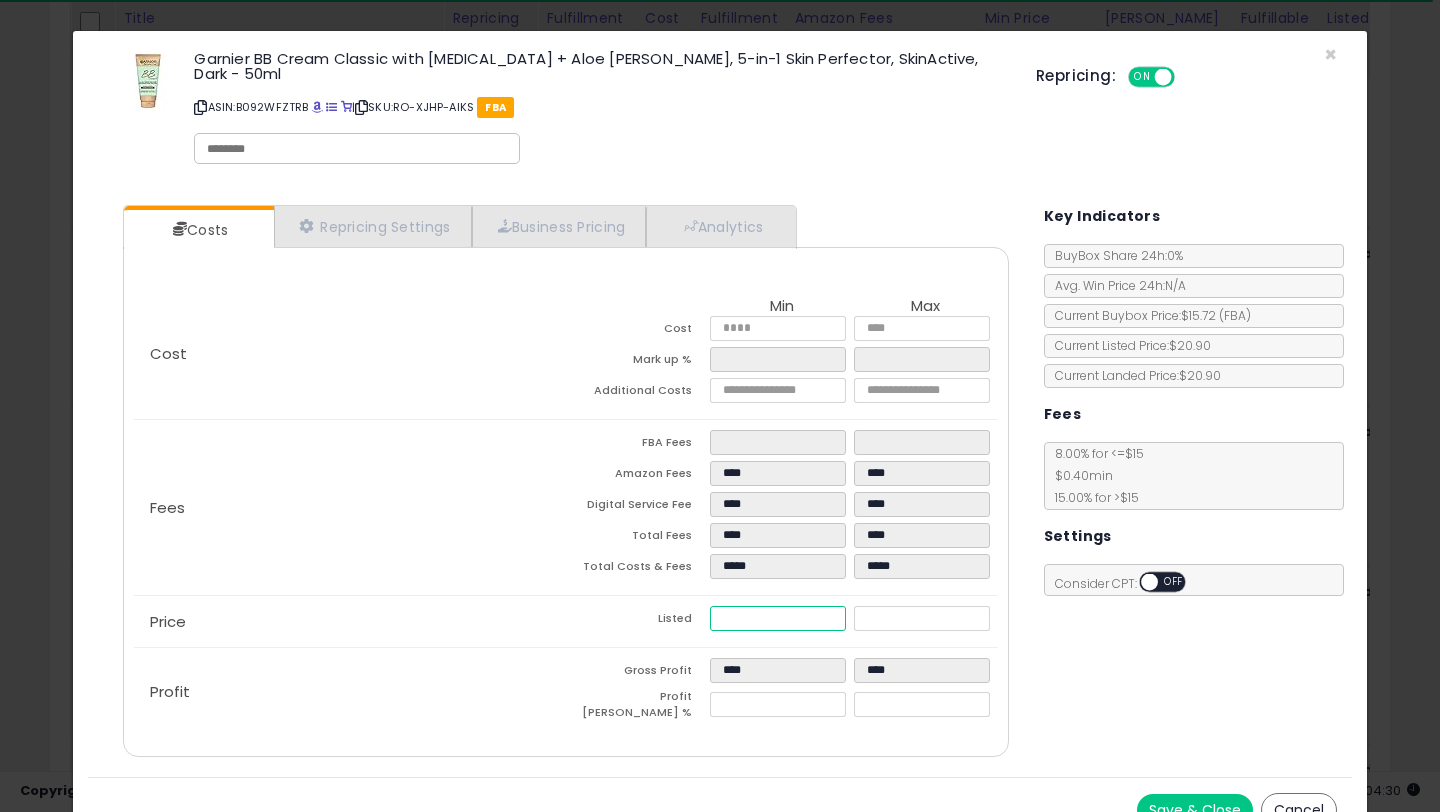 type on "****" 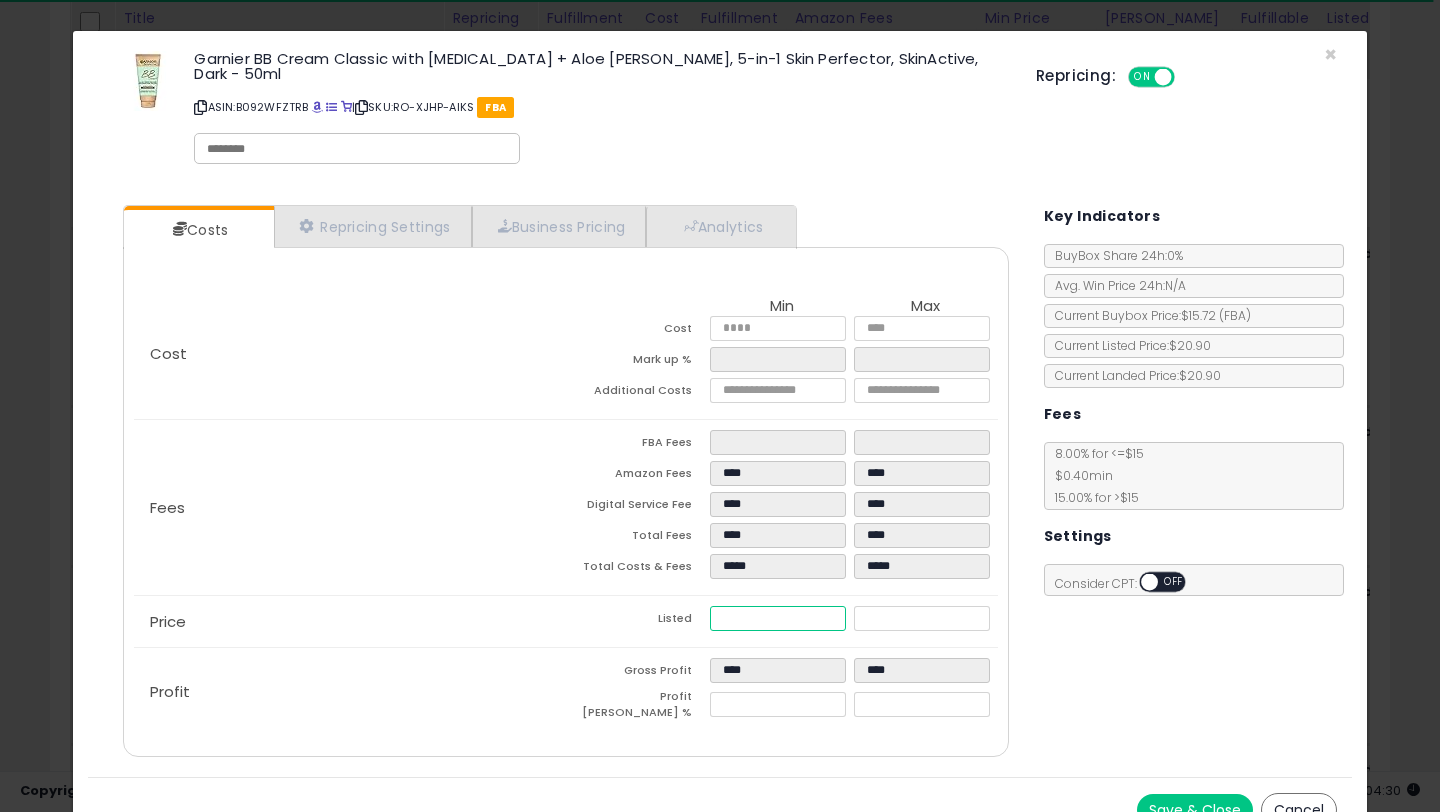 type on "*****" 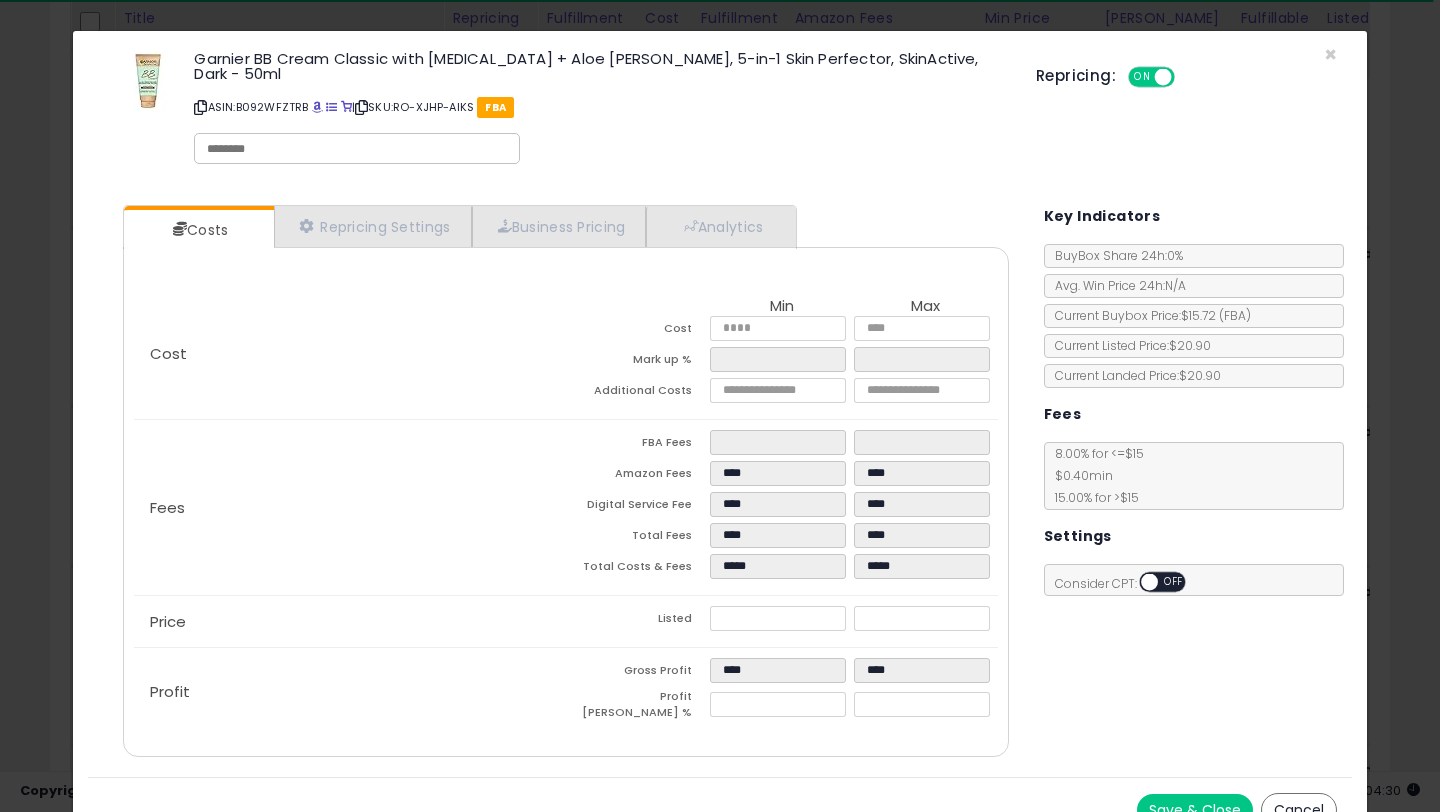 click on "Price
Listed
*****
*****" 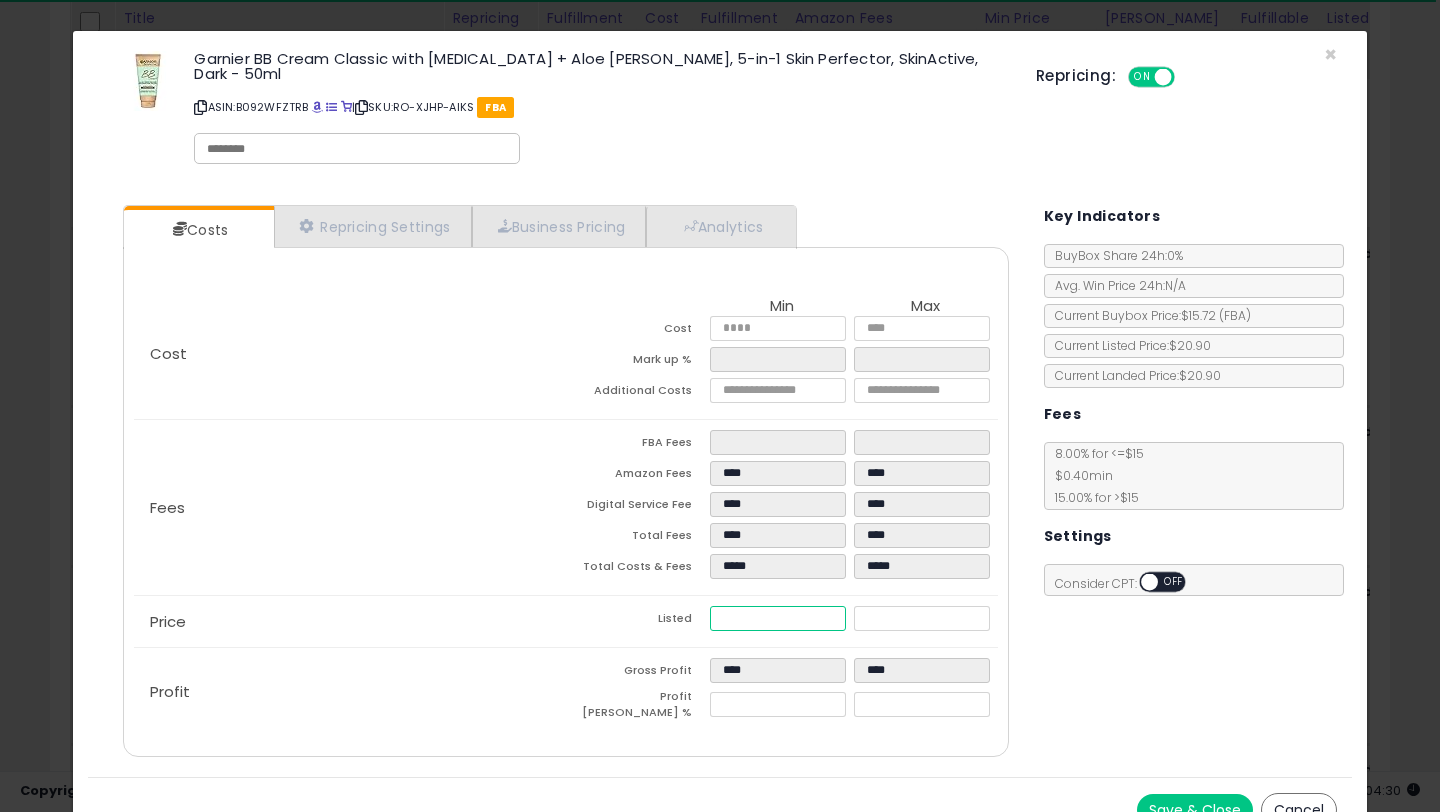 click on "*****" at bounding box center [778, 618] 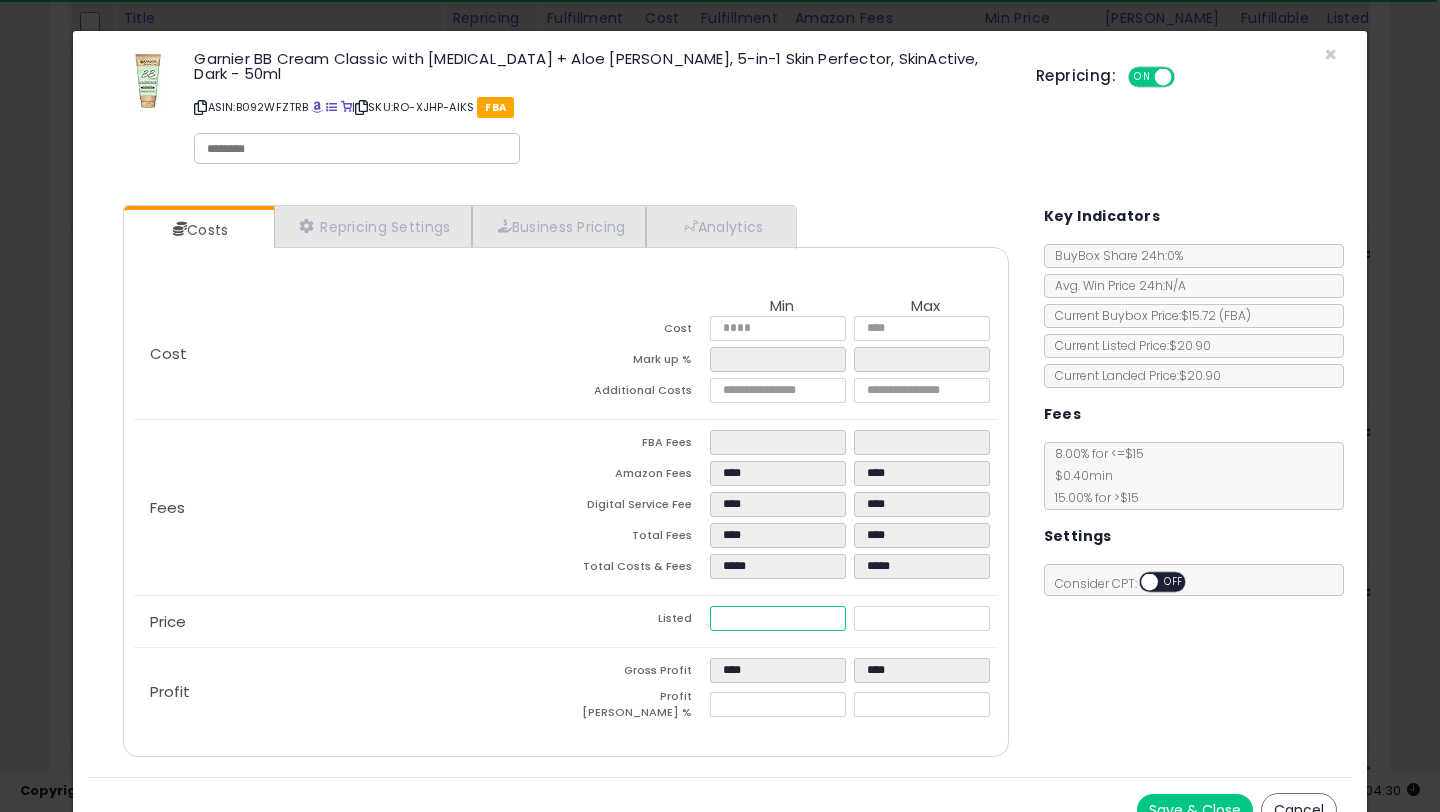 type on "****" 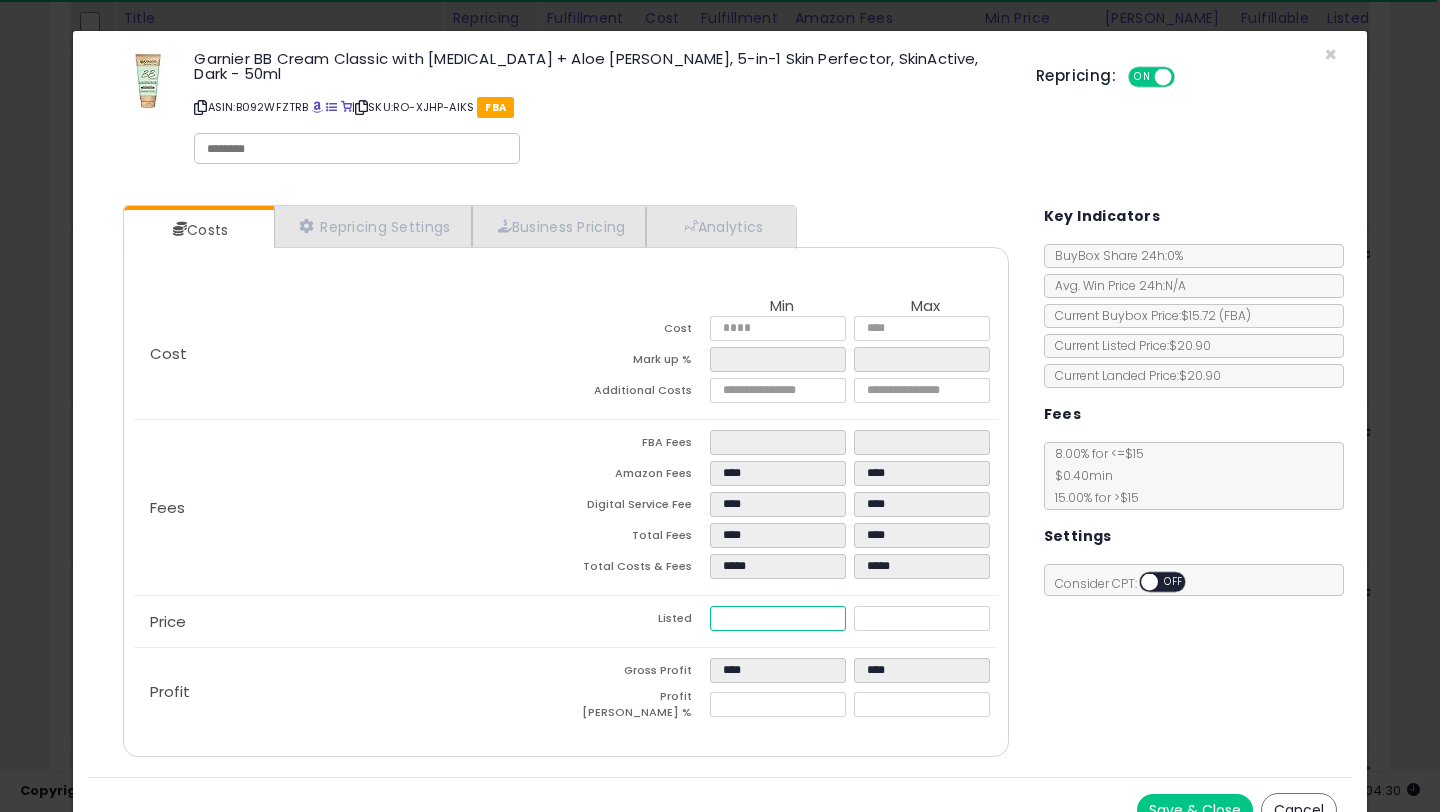 type on "****" 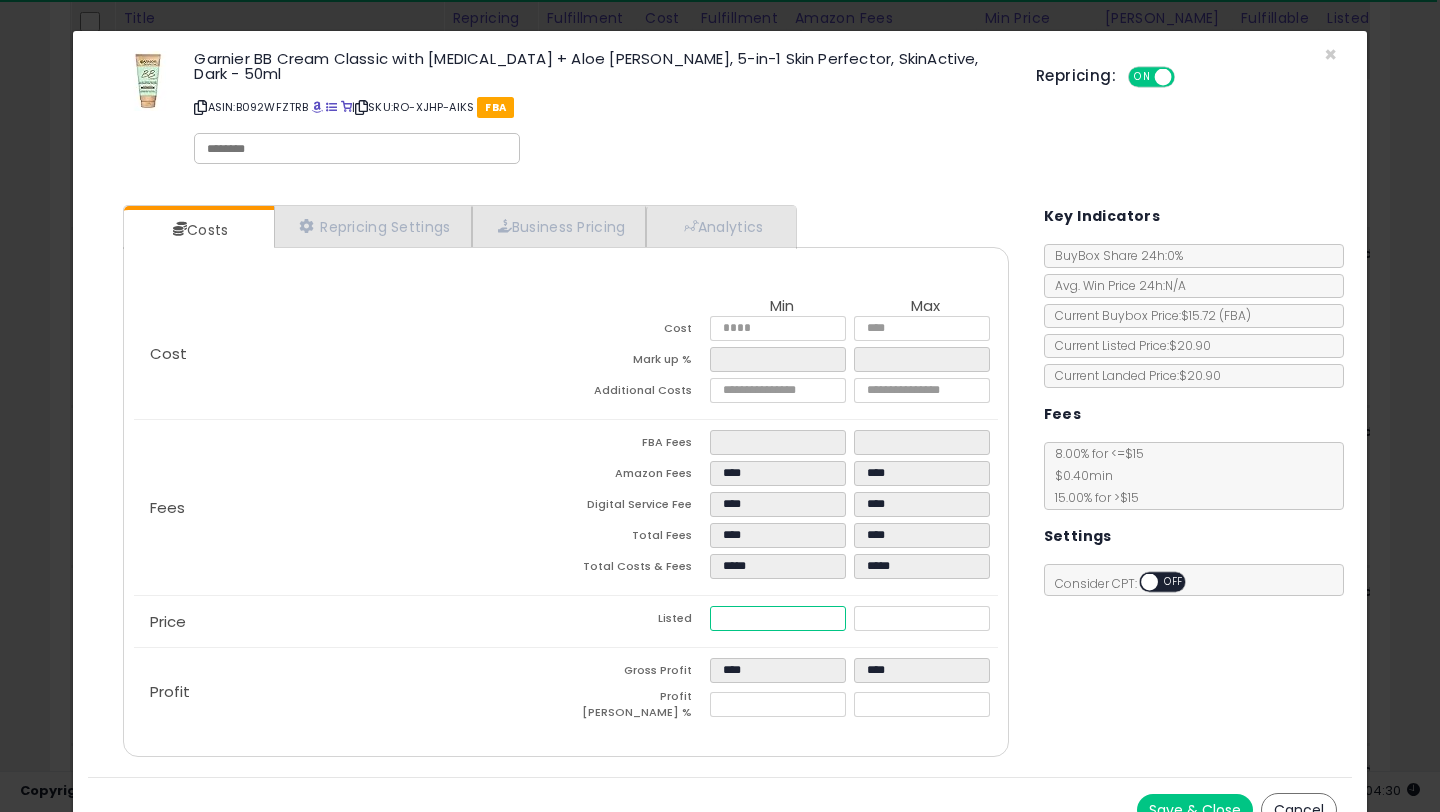 type on "****" 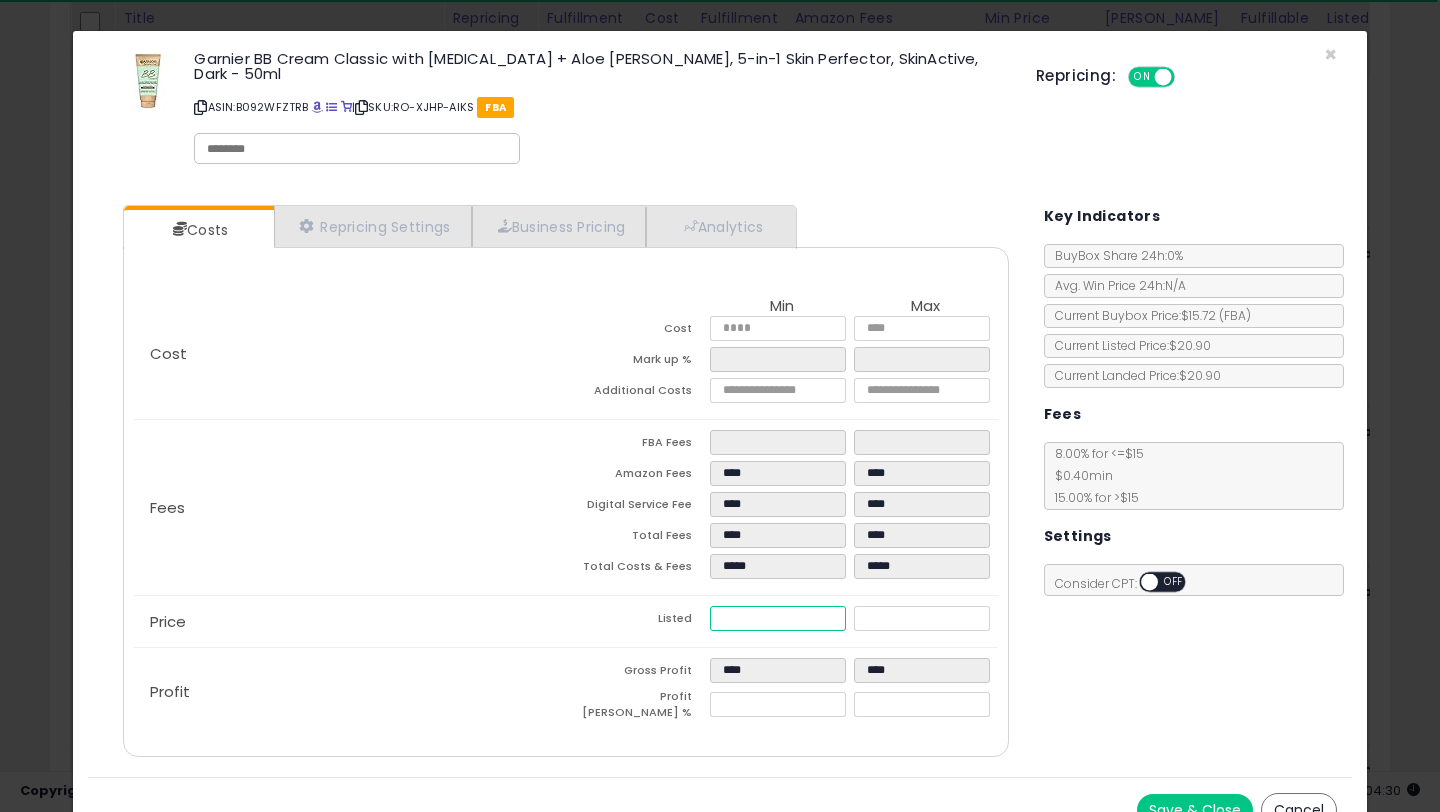 type on "*****" 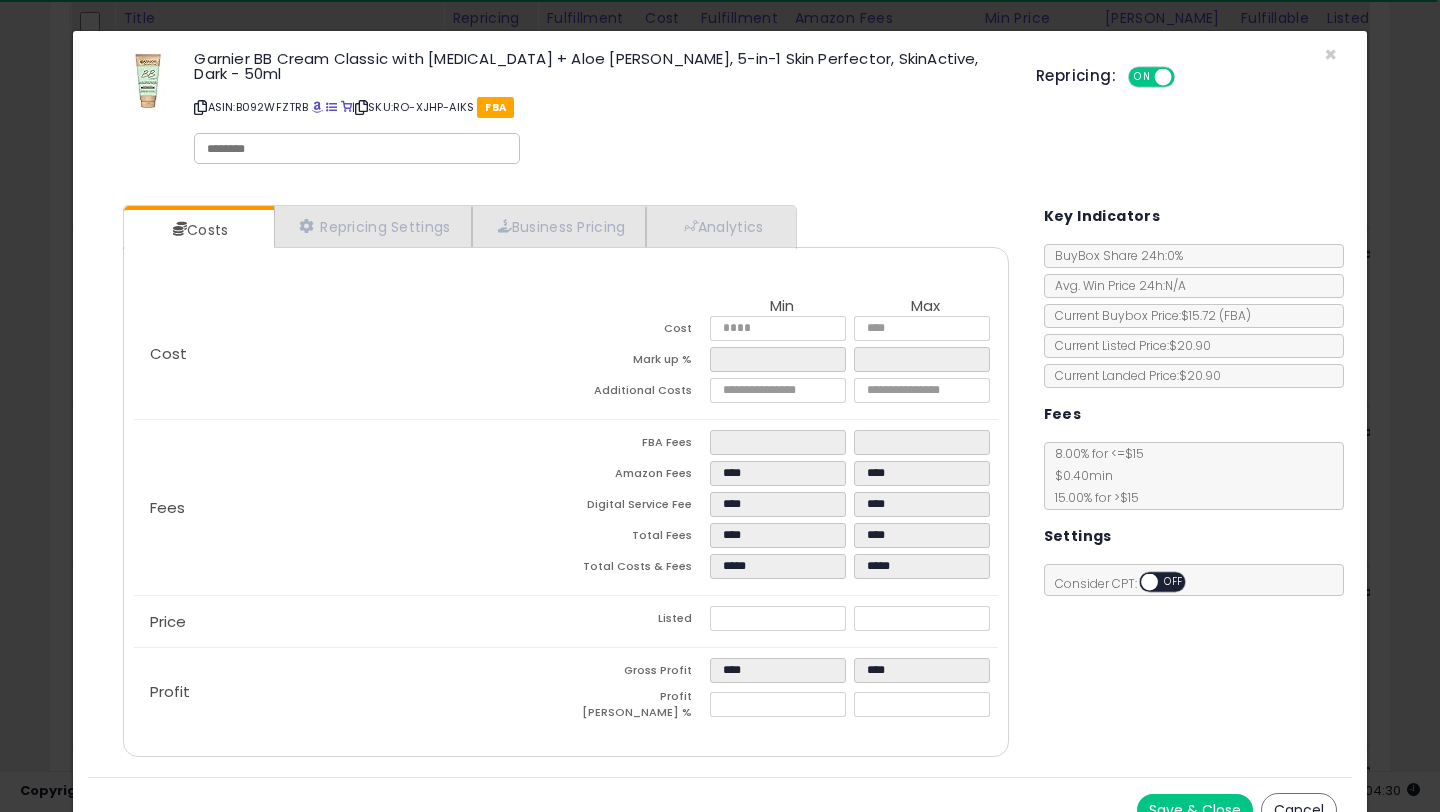 click on "Listed" at bounding box center [638, 621] 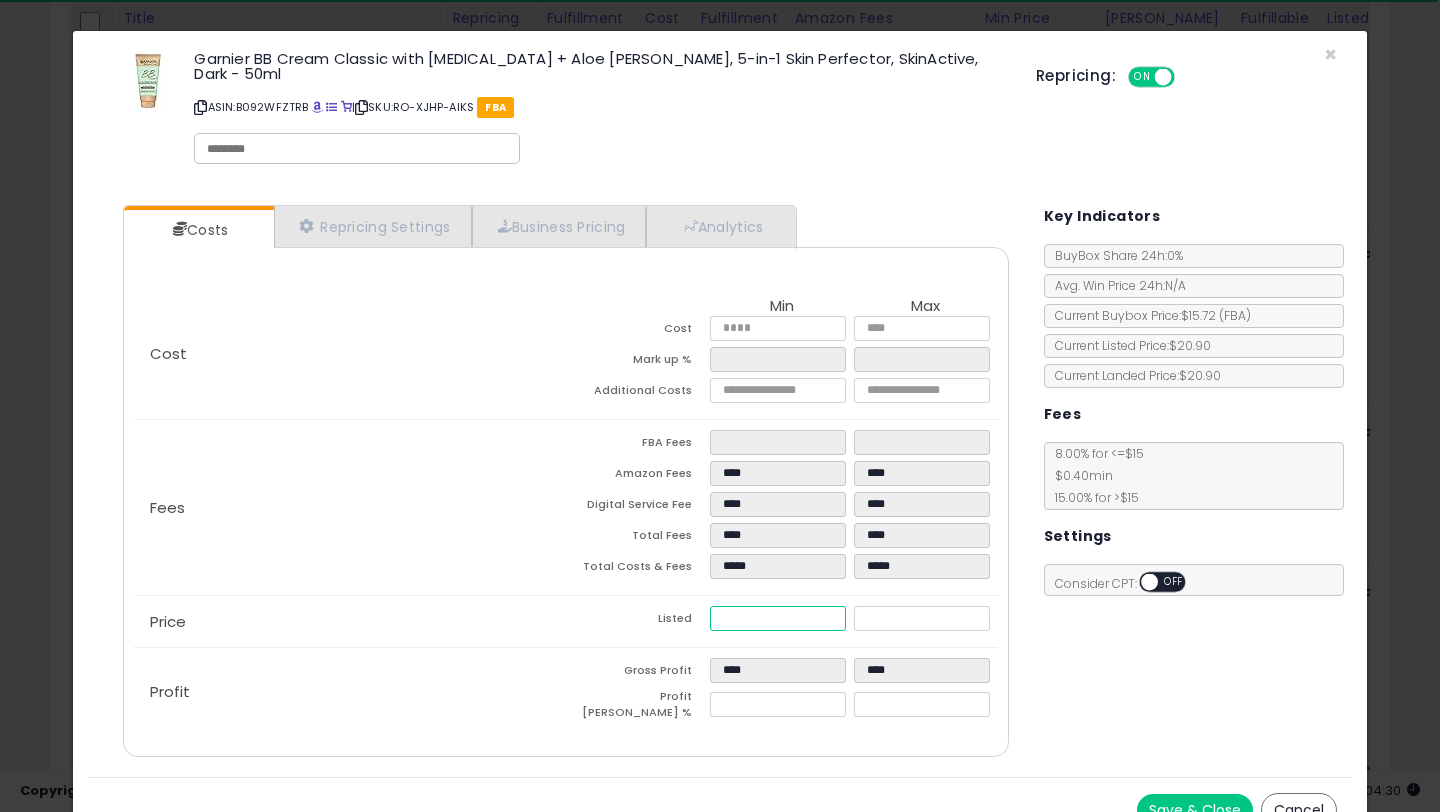 click on "*****" at bounding box center [778, 618] 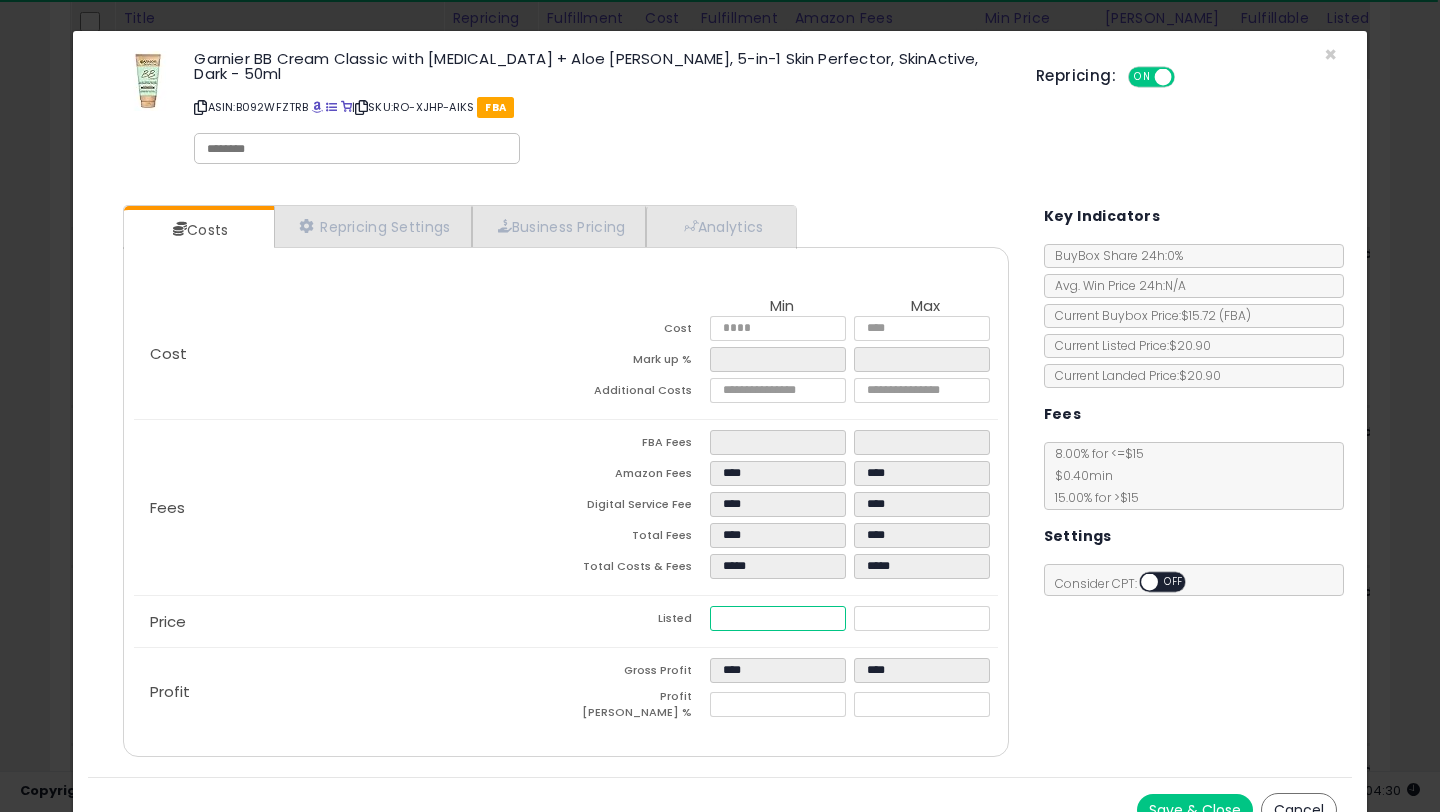 type on "****" 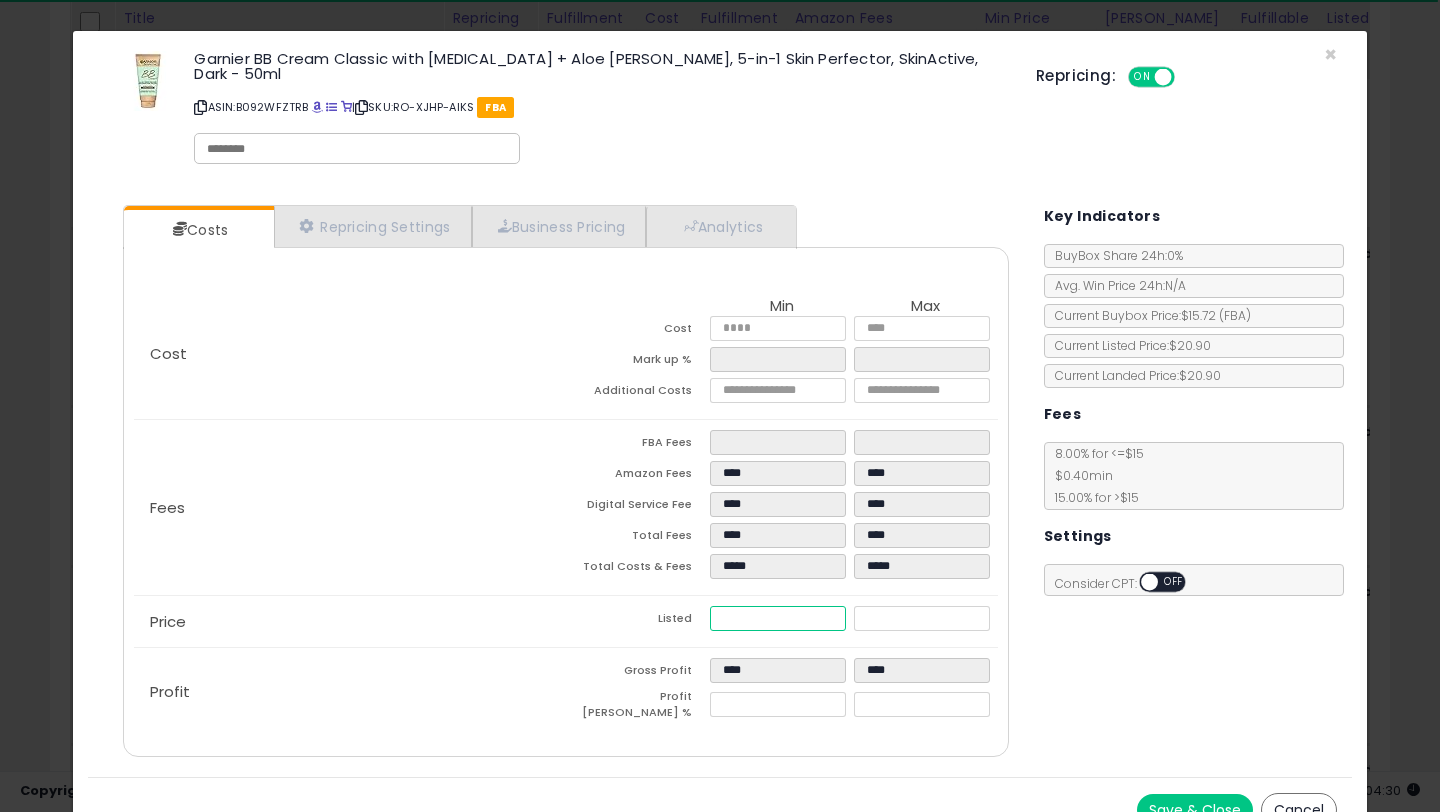 type on "****" 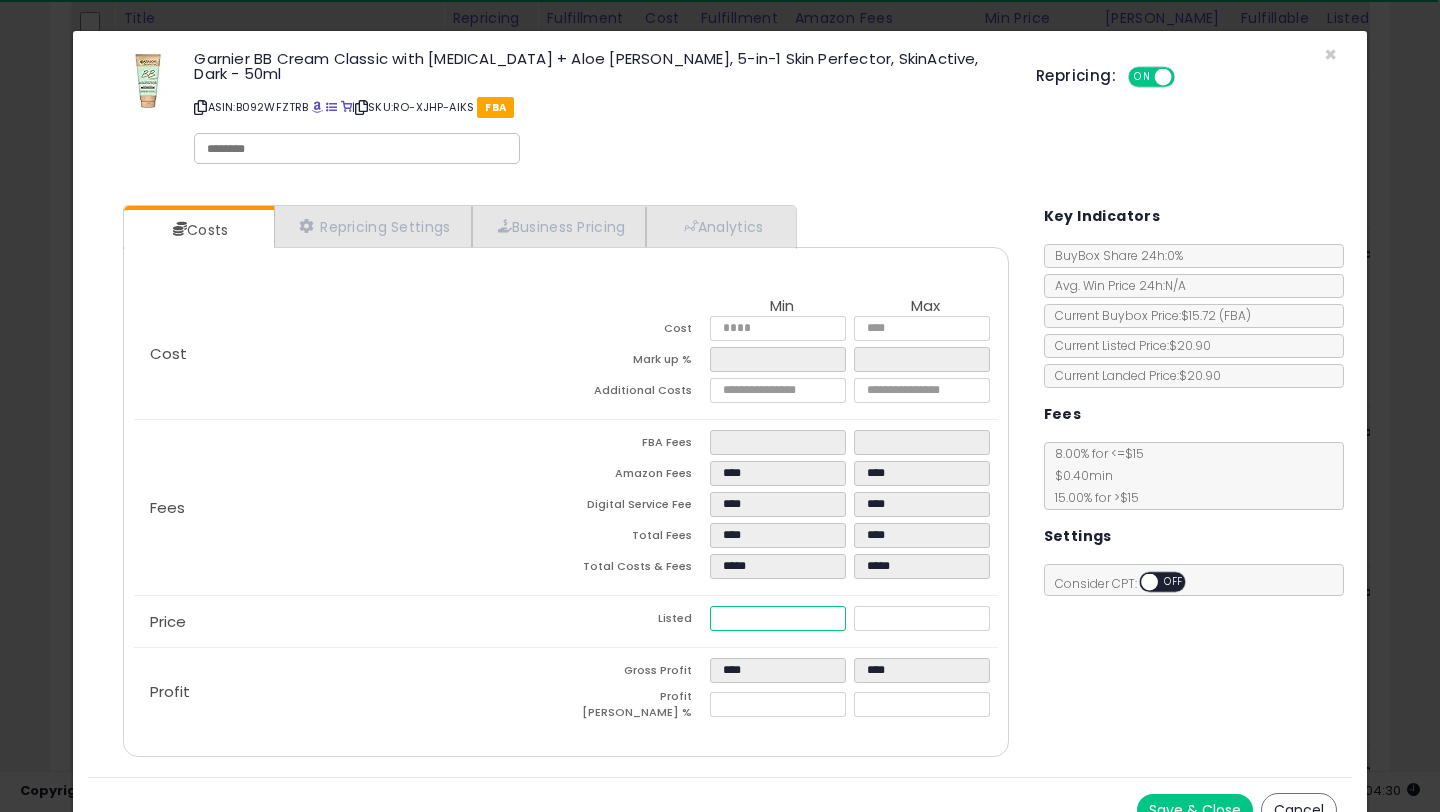 type on "*" 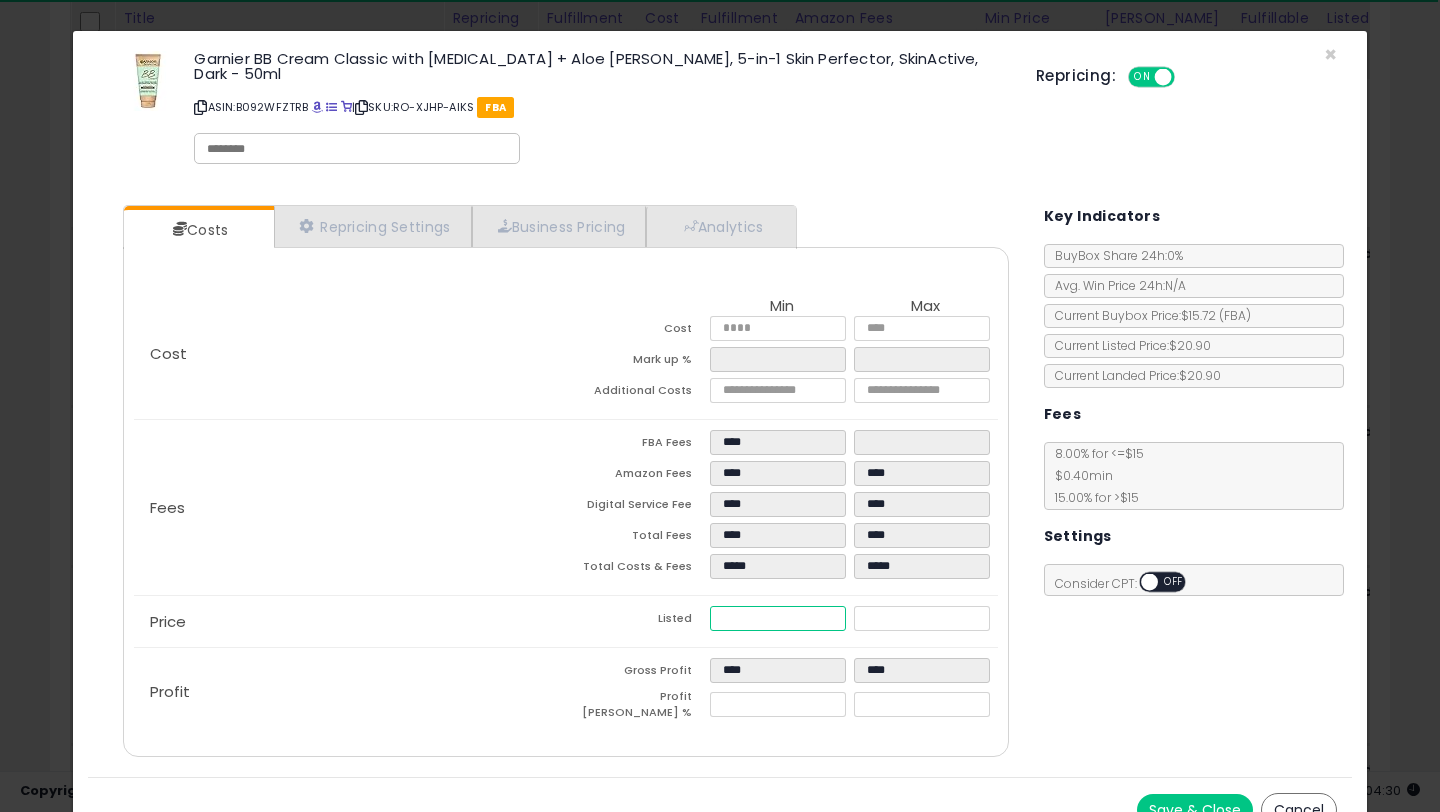 type 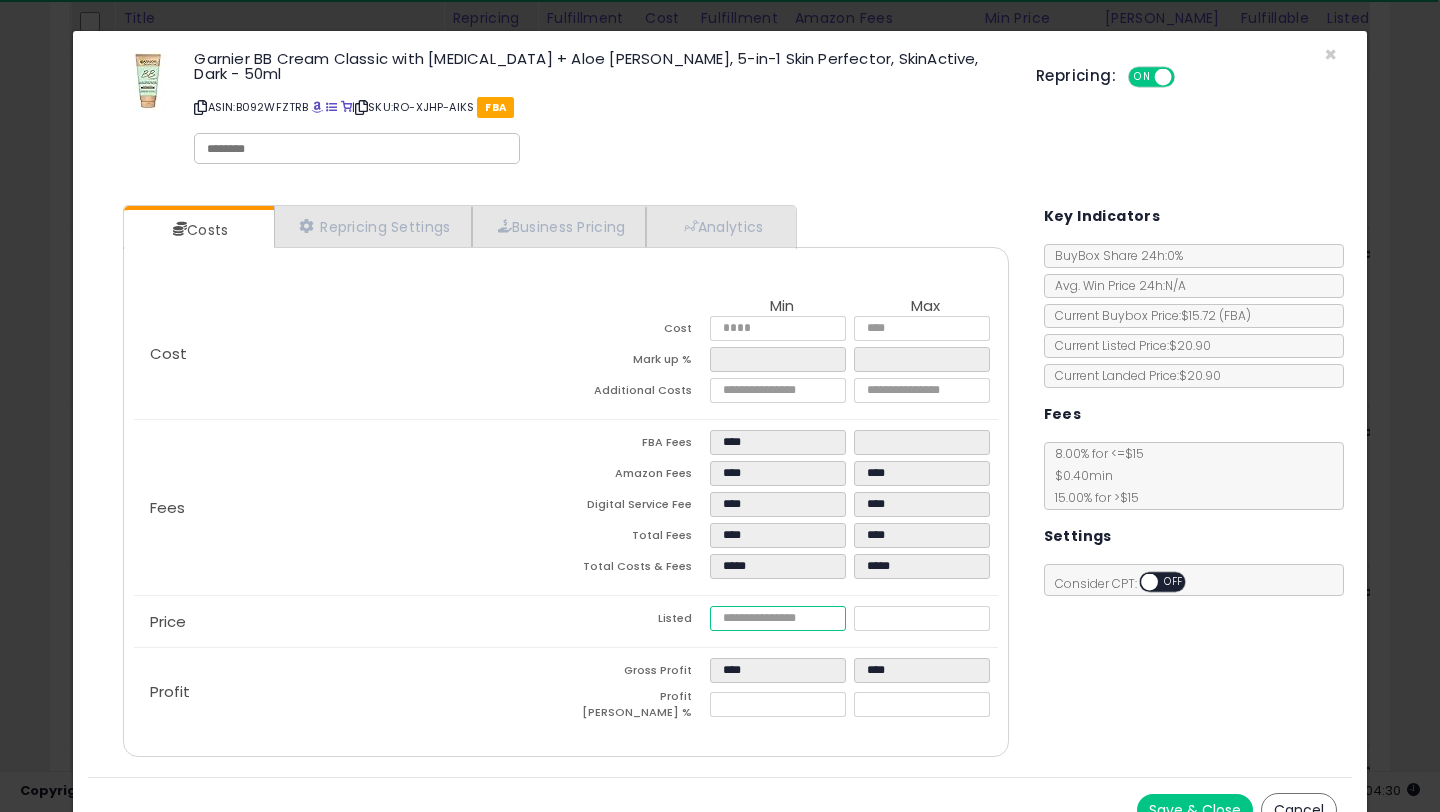type on "****" 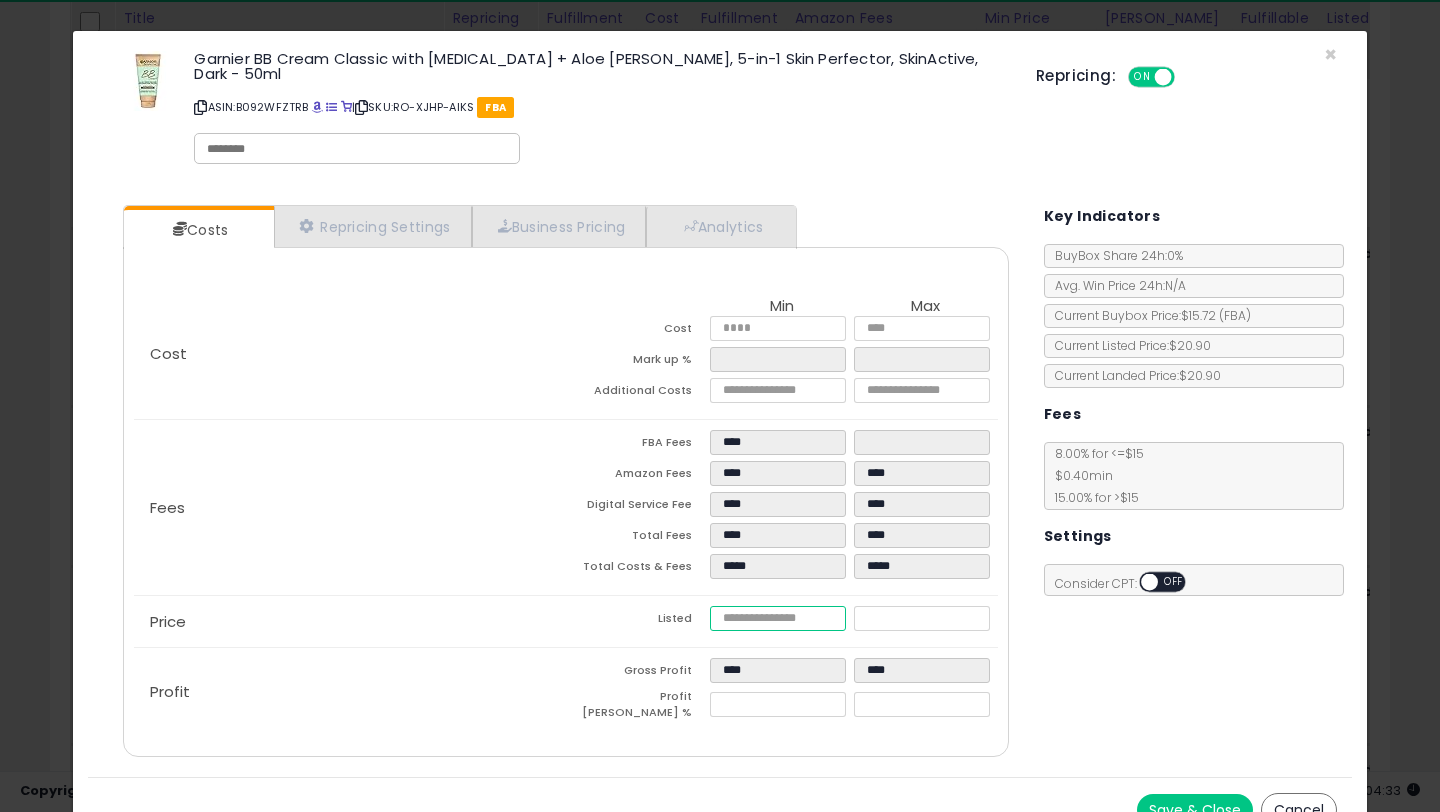 type 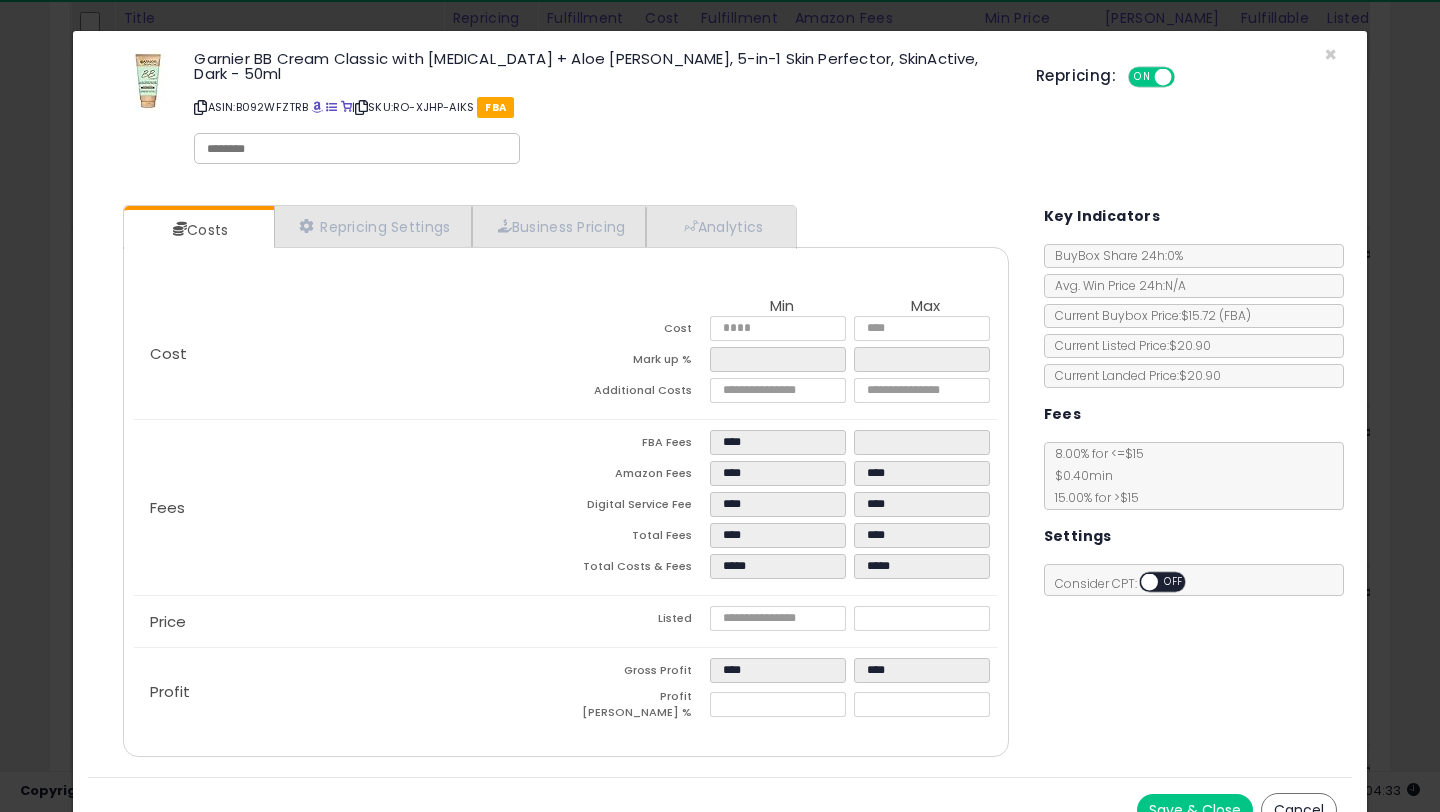 type on "*******" 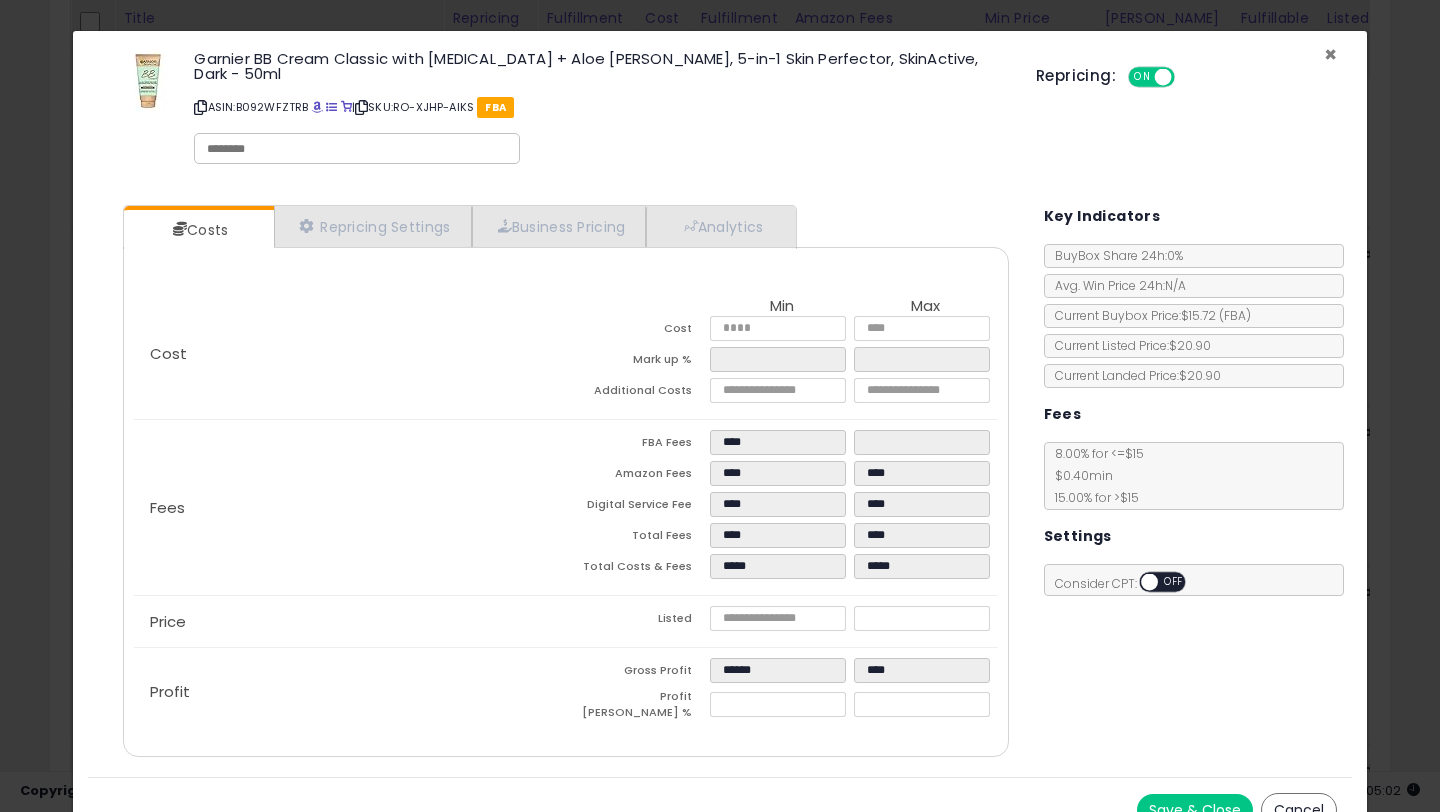 click on "×" at bounding box center [1330, 54] 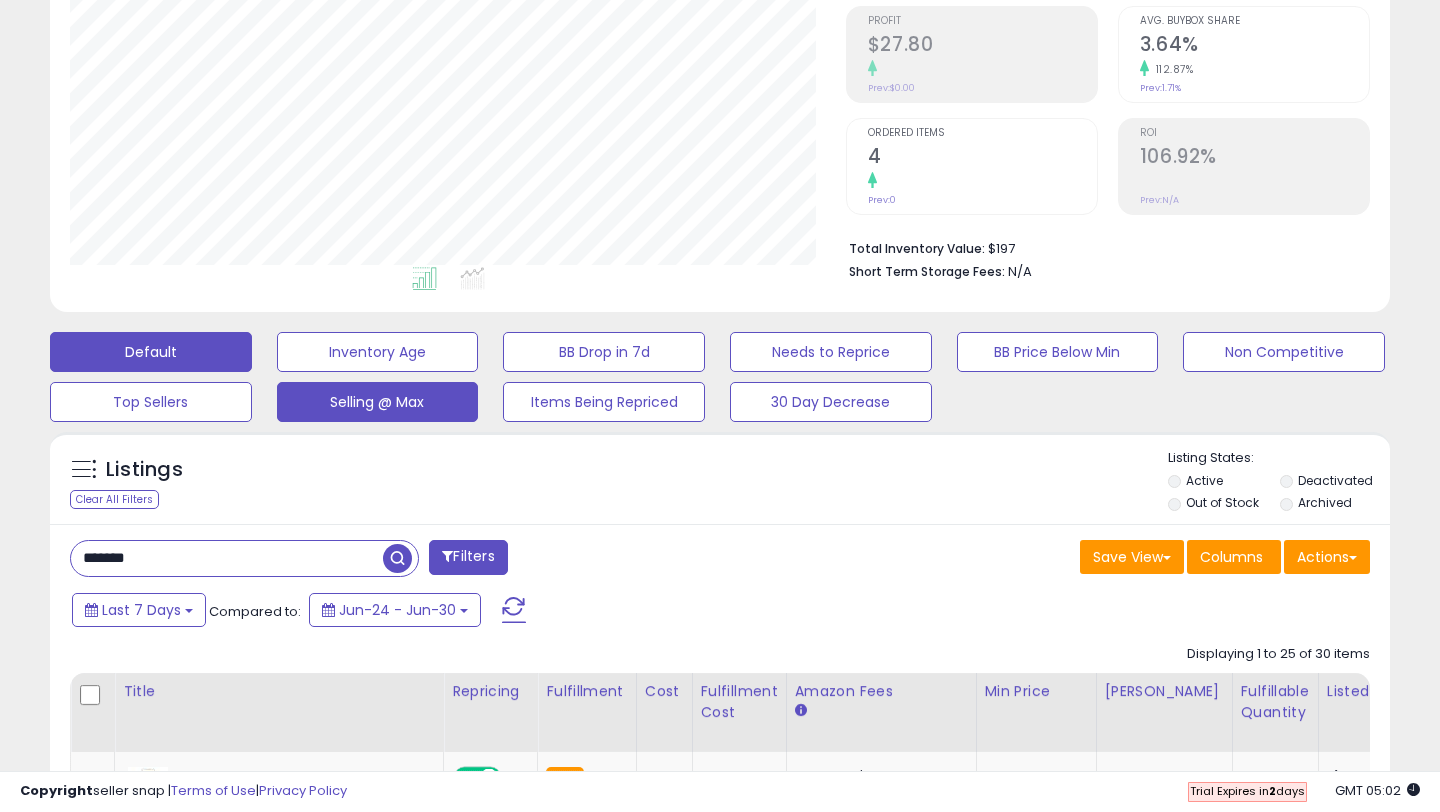 scroll, scrollTop: 0, scrollLeft: 0, axis: both 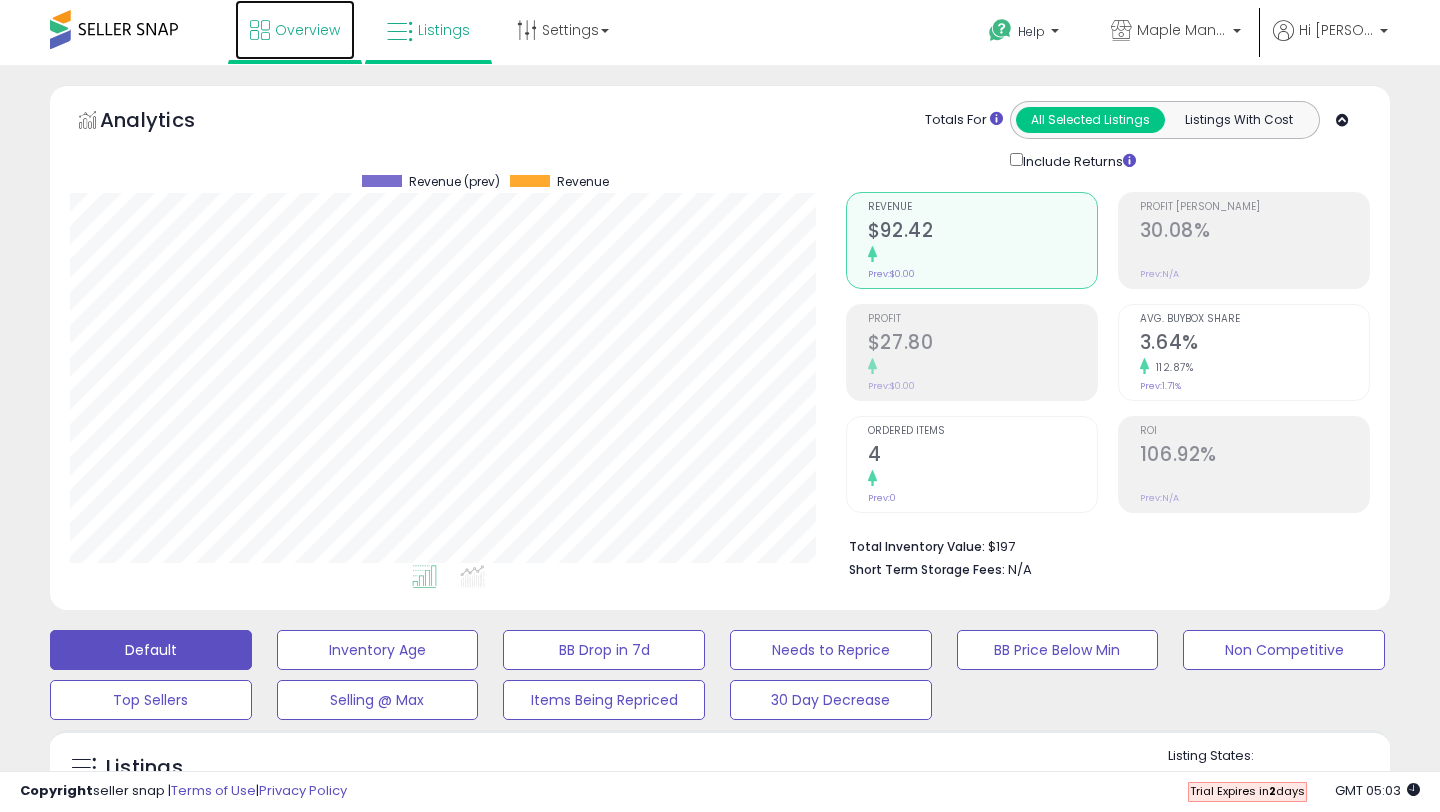 click on "Overview" at bounding box center [307, 30] 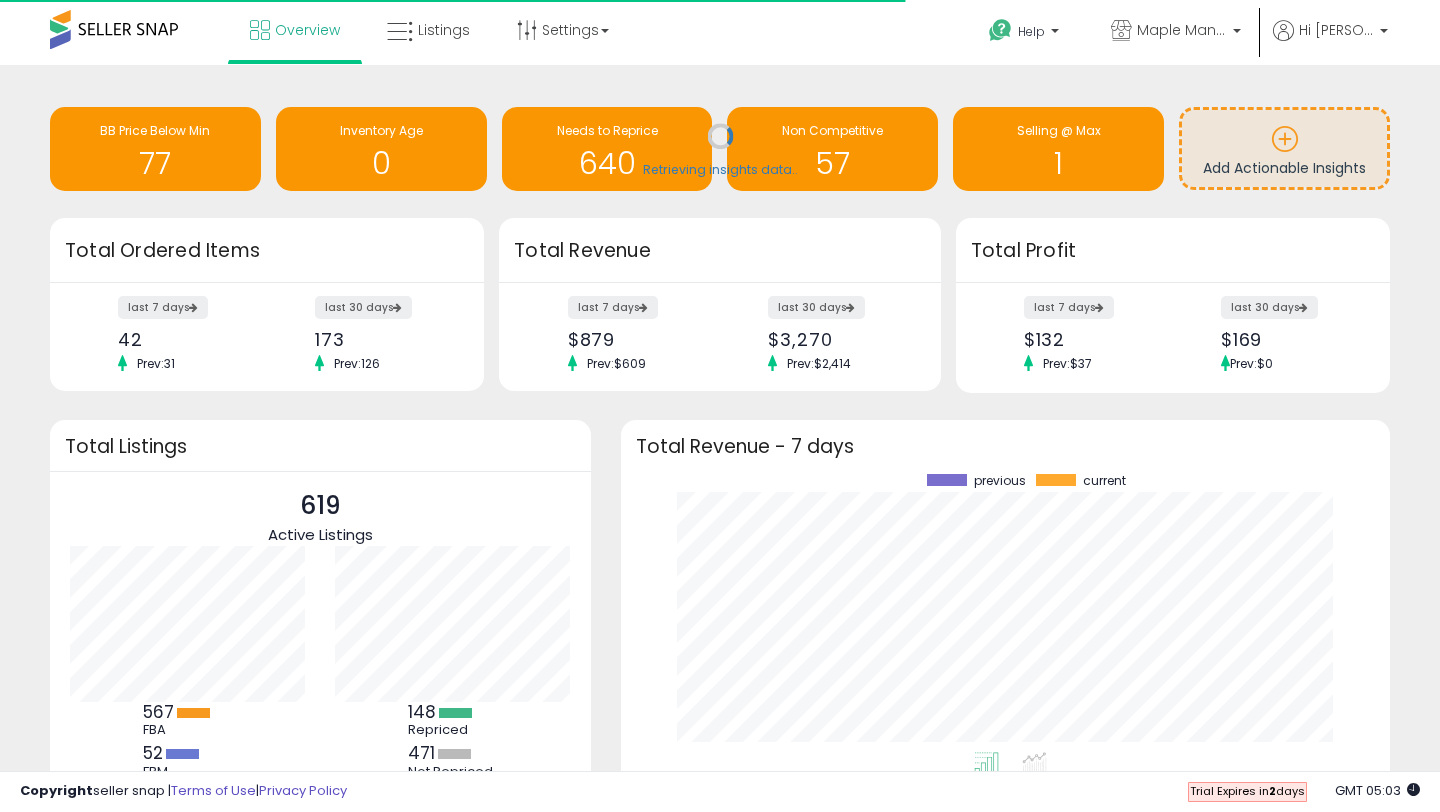 scroll, scrollTop: 0, scrollLeft: 0, axis: both 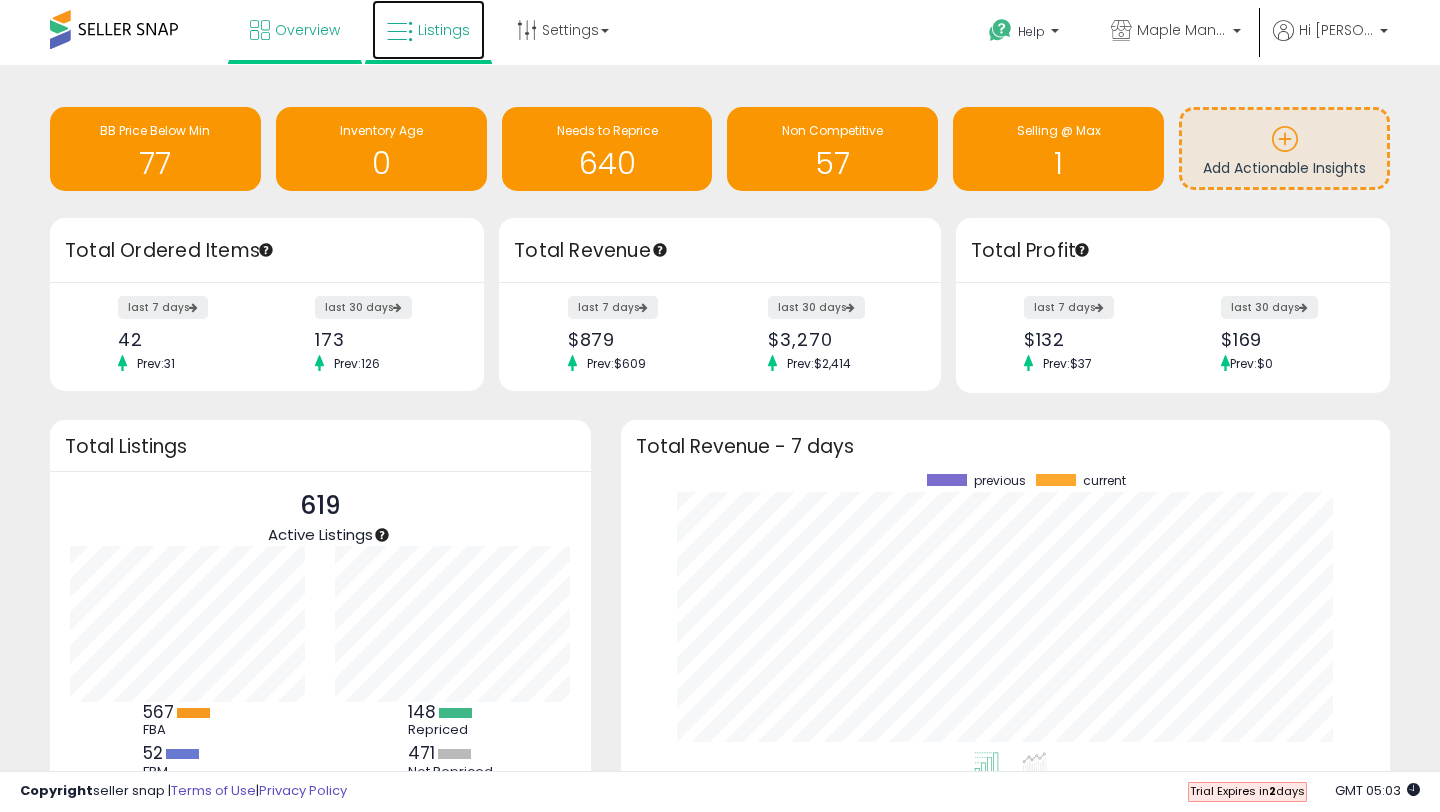 click on "Listings" at bounding box center [444, 30] 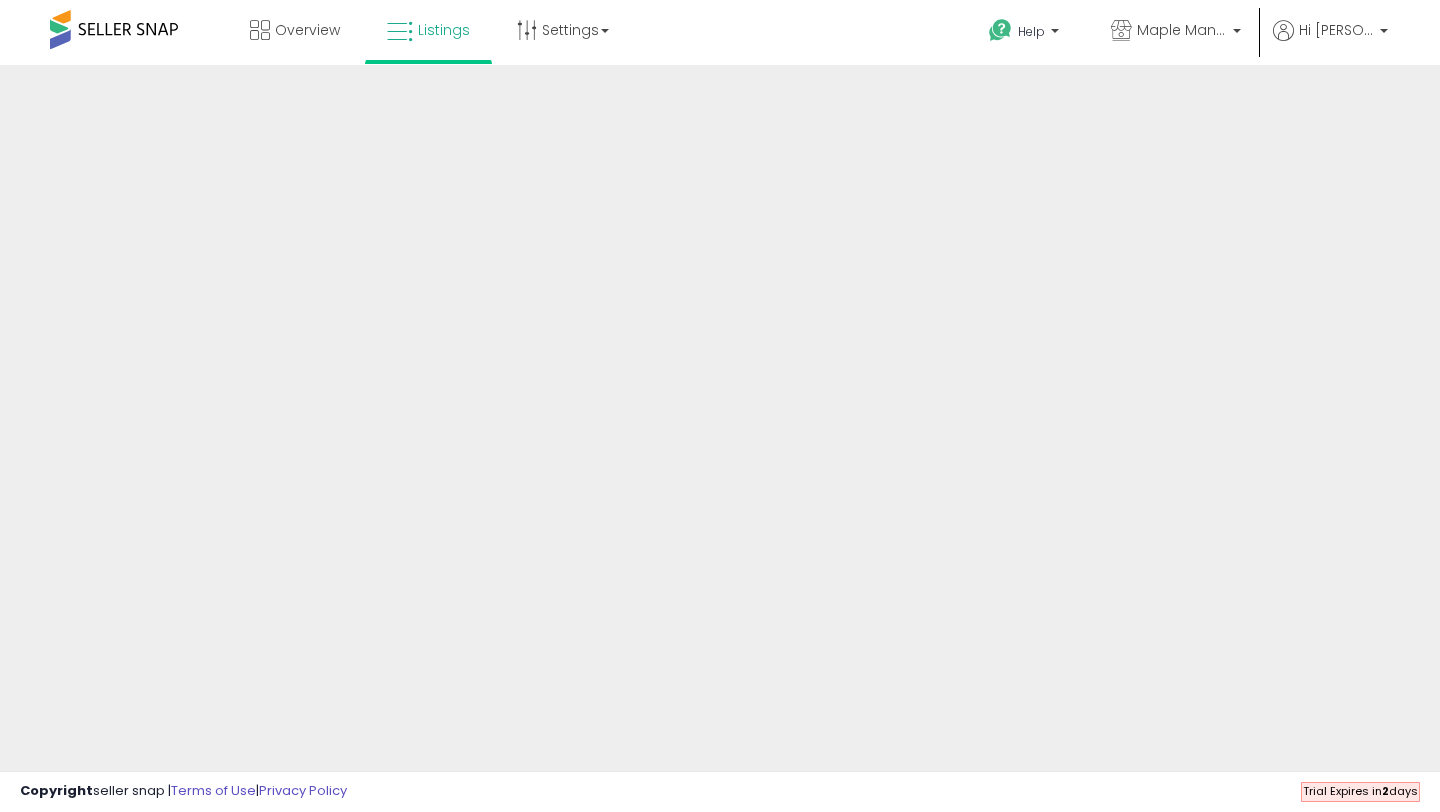 scroll, scrollTop: 0, scrollLeft: 0, axis: both 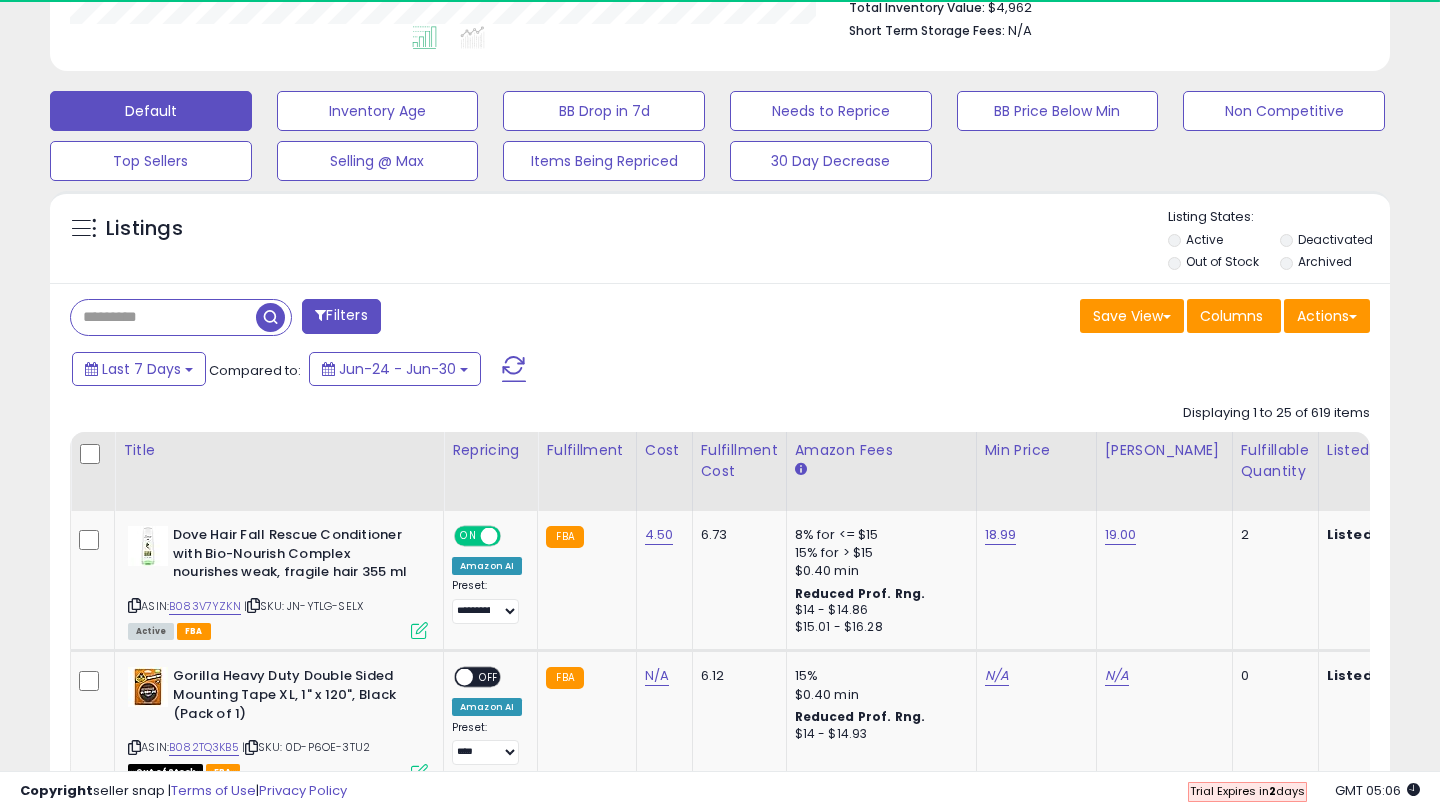 click at bounding box center [163, 317] 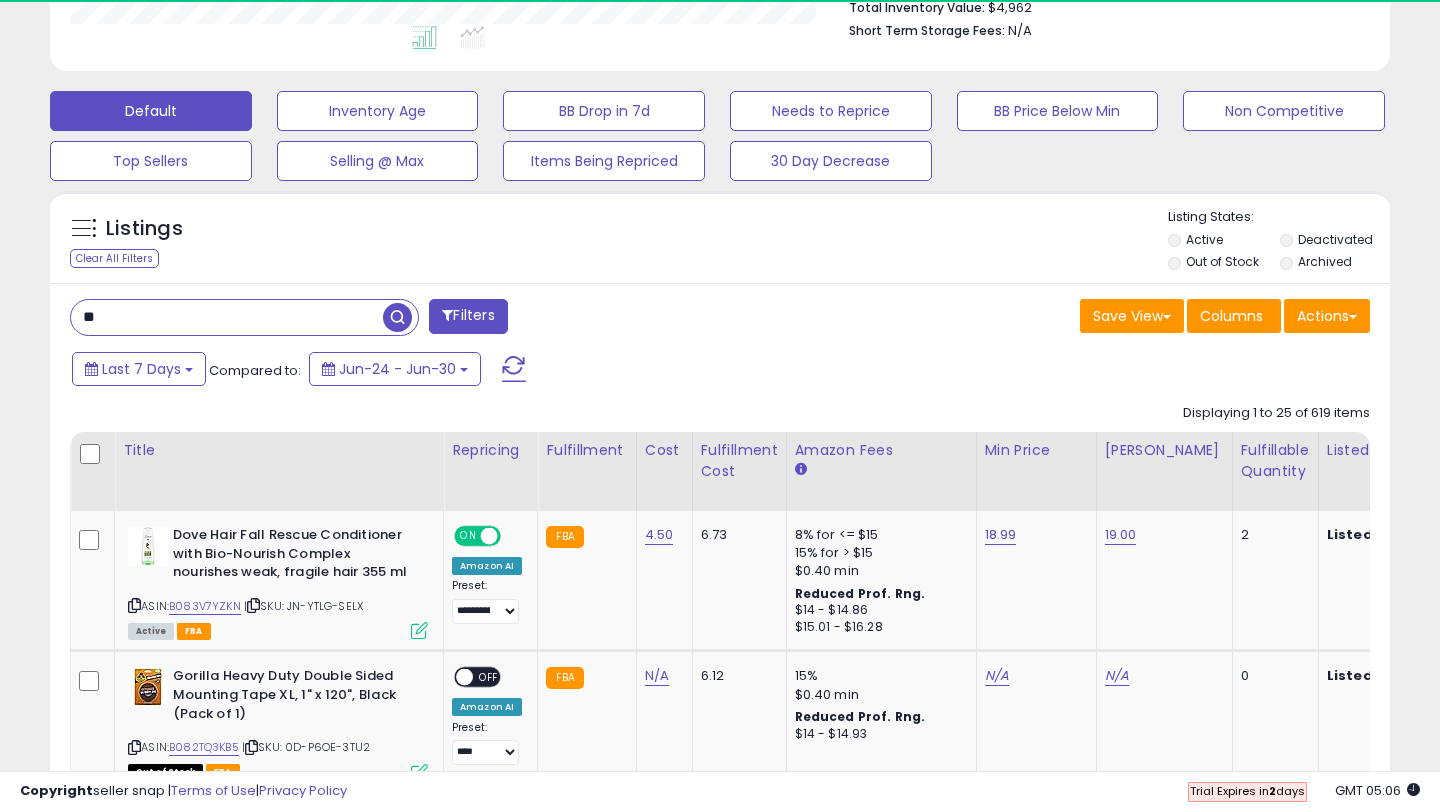 click at bounding box center [397, 317] 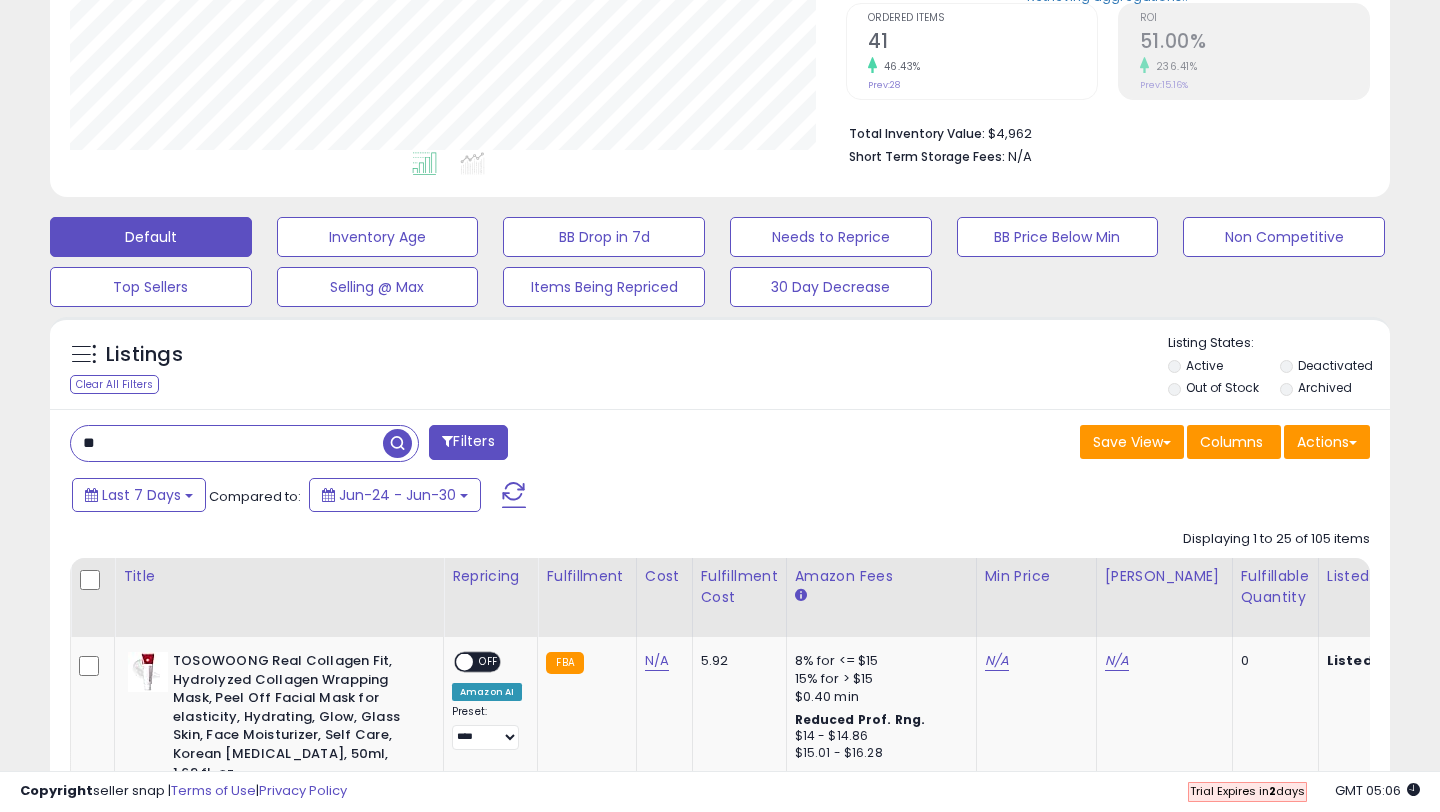 scroll, scrollTop: 539, scrollLeft: 0, axis: vertical 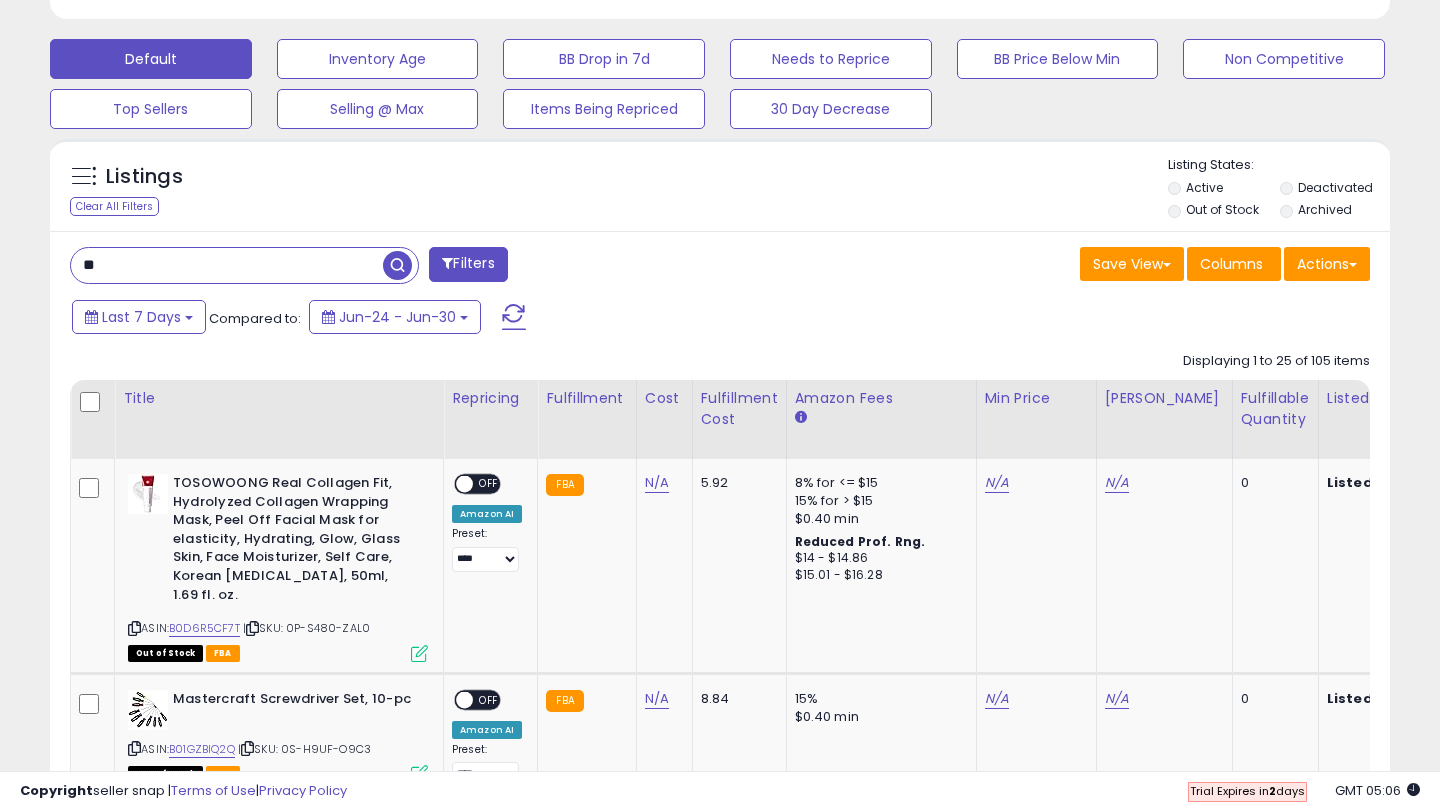 click on "**" at bounding box center [227, 265] 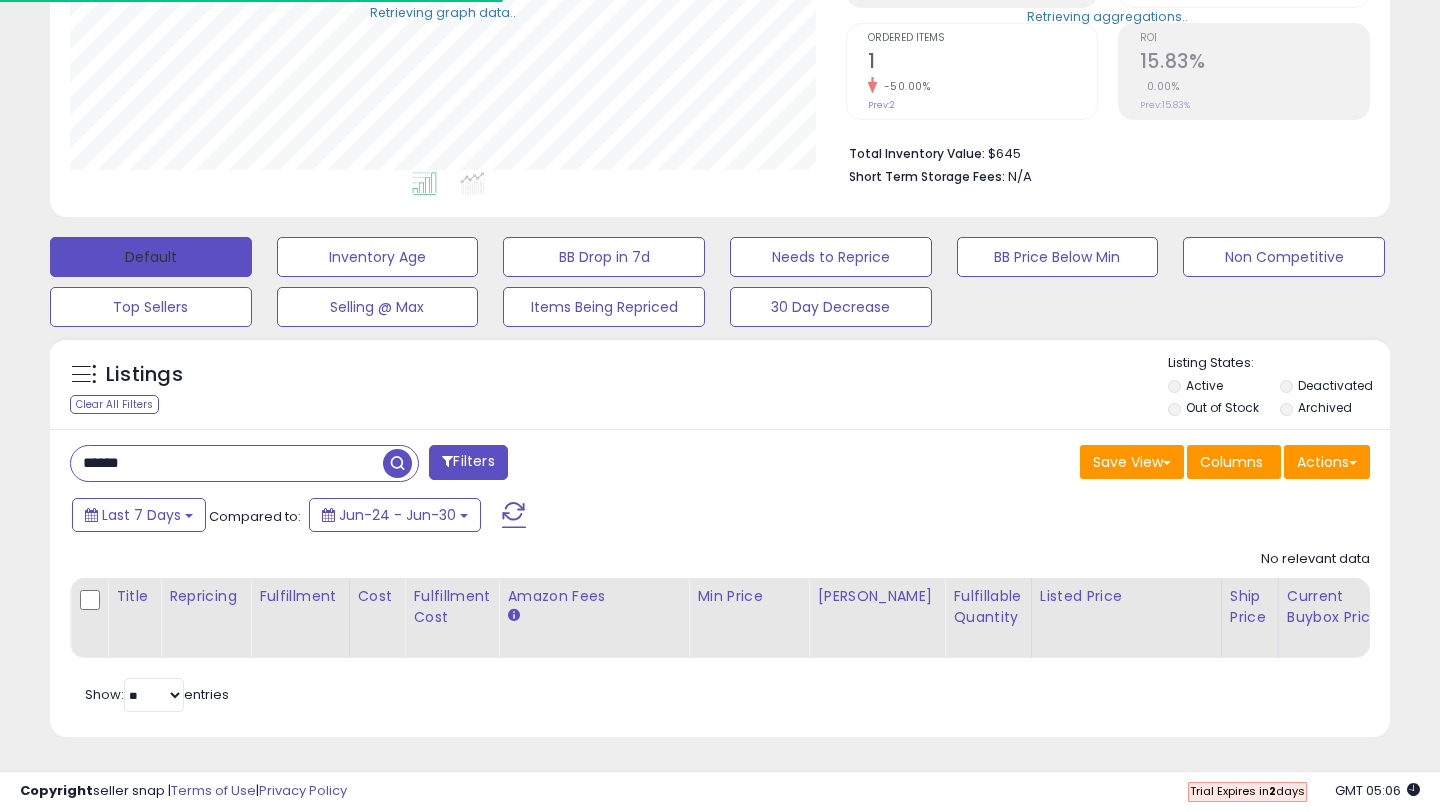 scroll, scrollTop: 393, scrollLeft: 0, axis: vertical 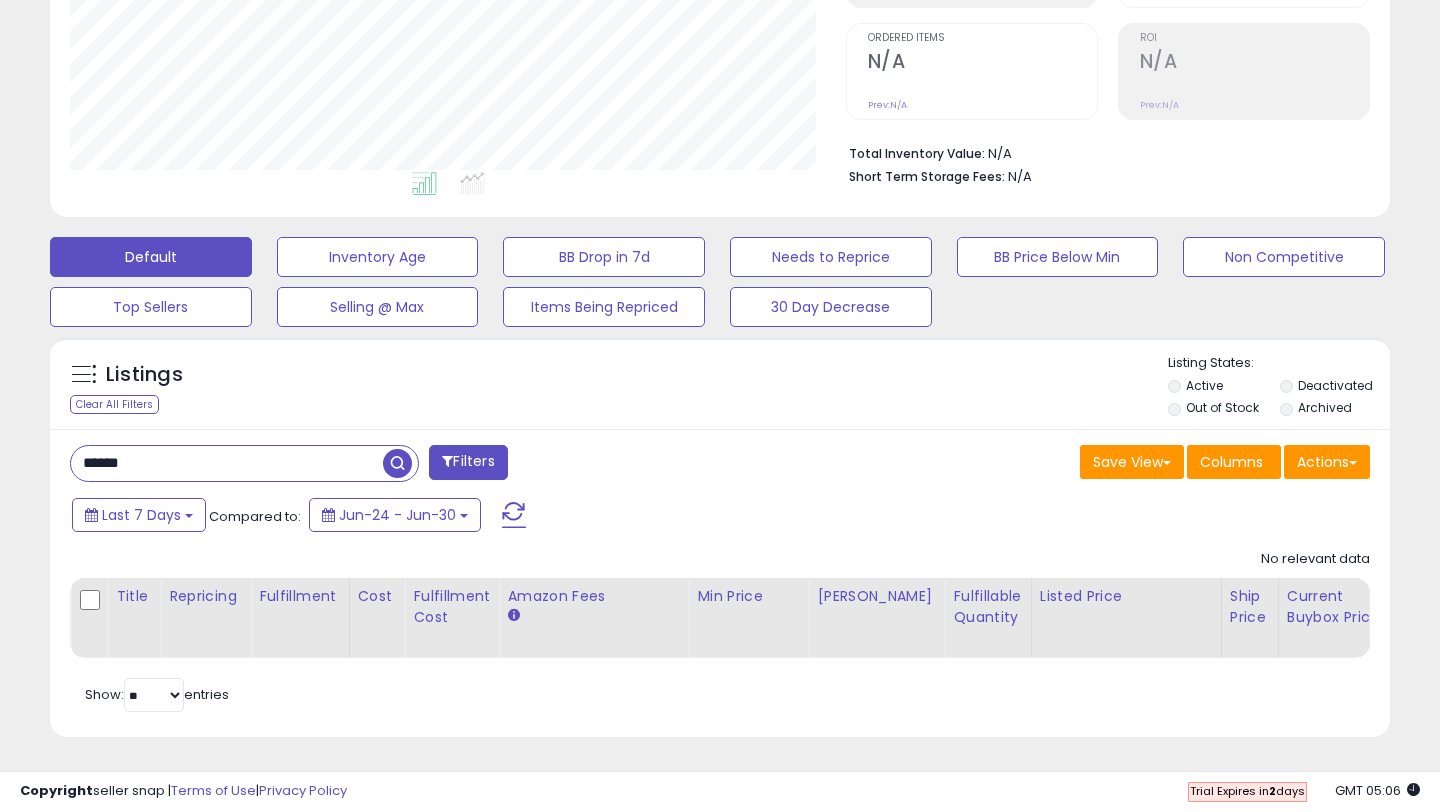 type on "******" 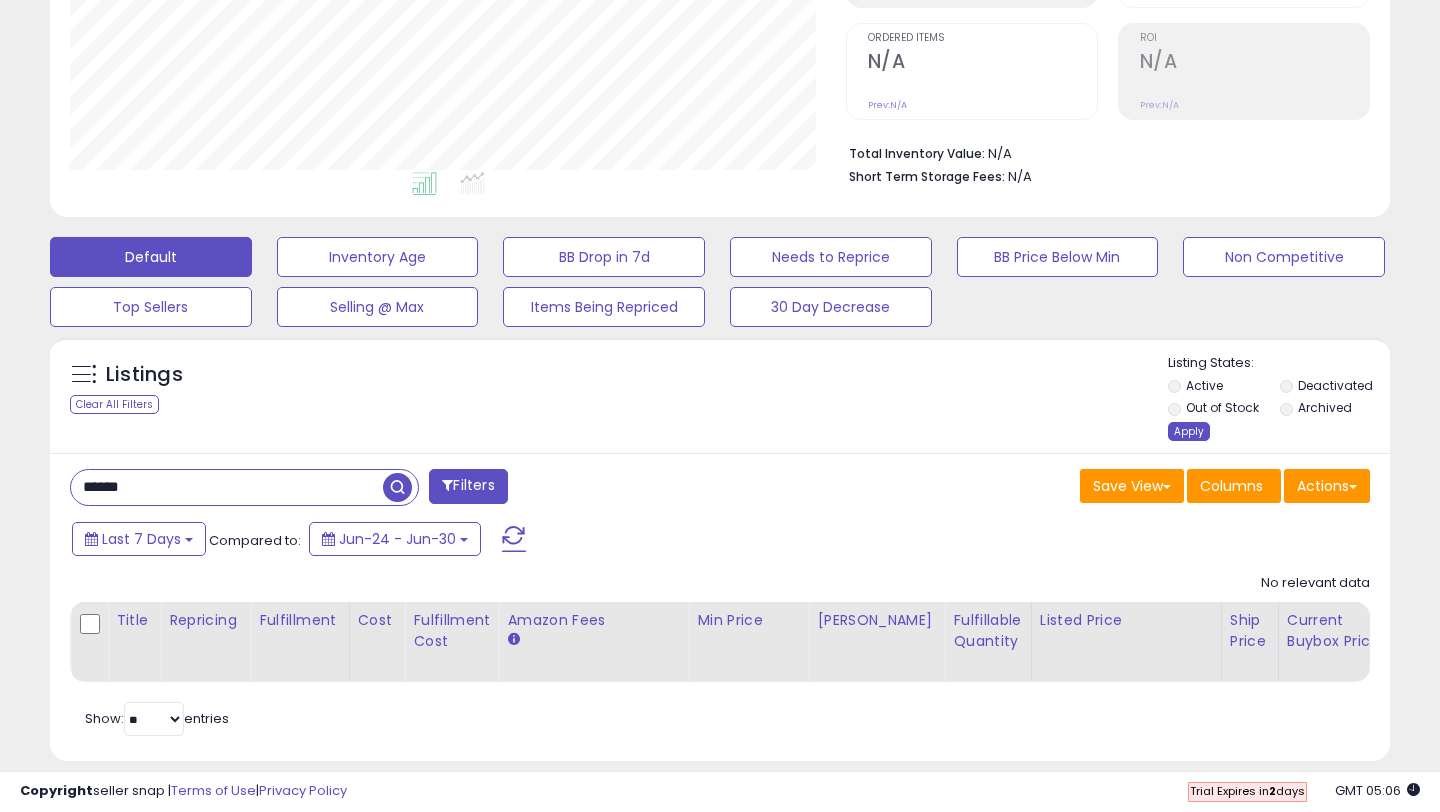 click on "Apply" at bounding box center (1189, 431) 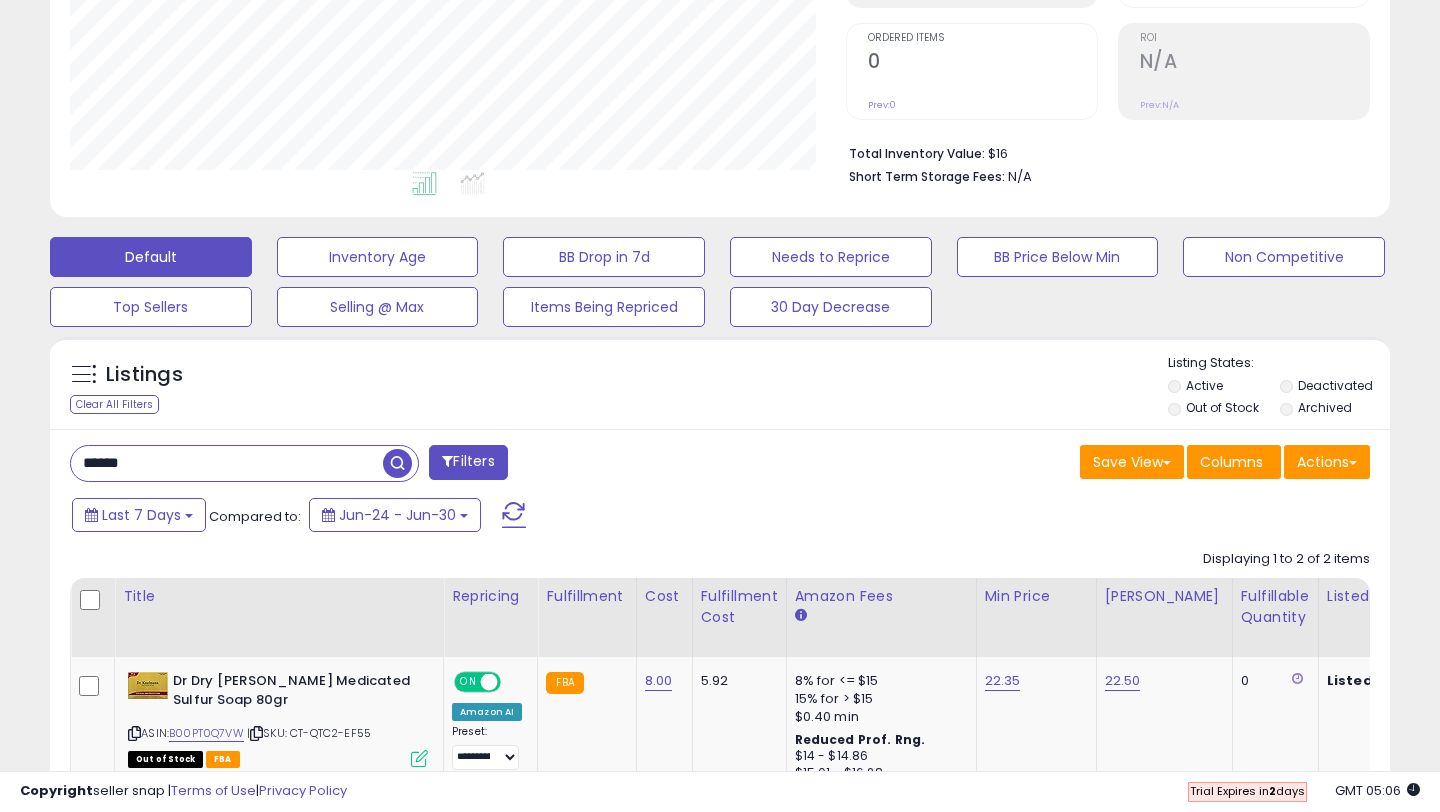 scroll, scrollTop: 999590, scrollLeft: 999224, axis: both 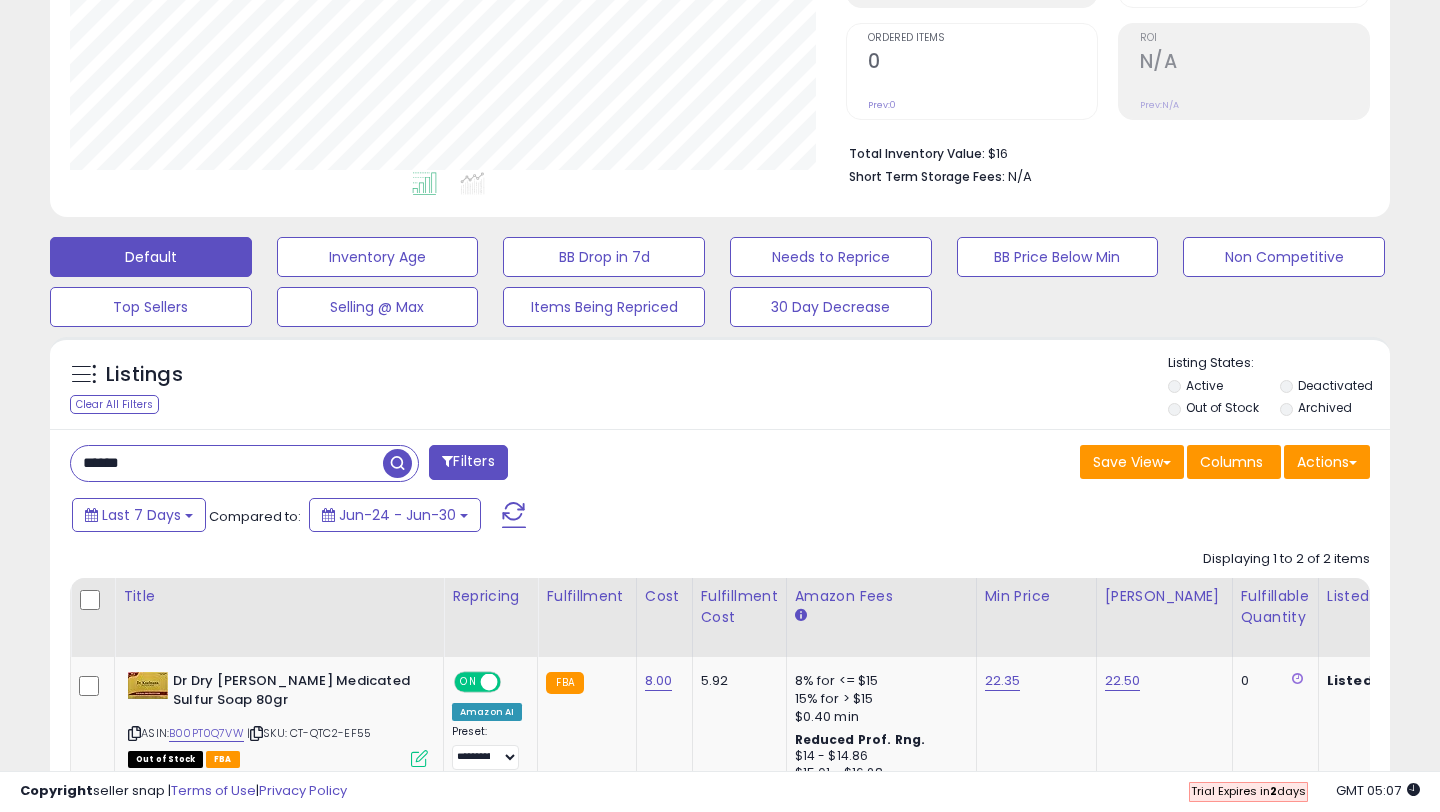 click at bounding box center (397, 463) 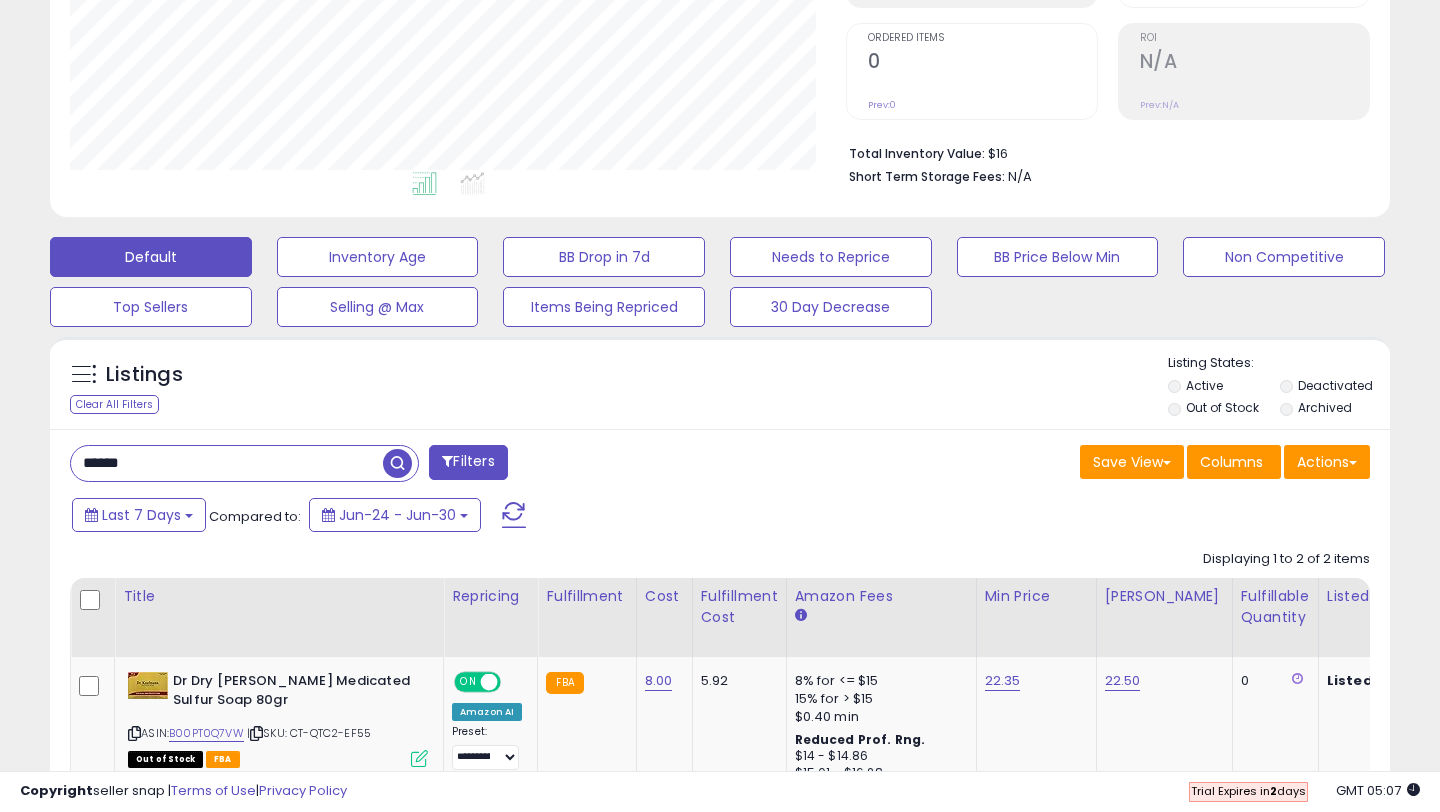 scroll, scrollTop: 999590, scrollLeft: 999224, axis: both 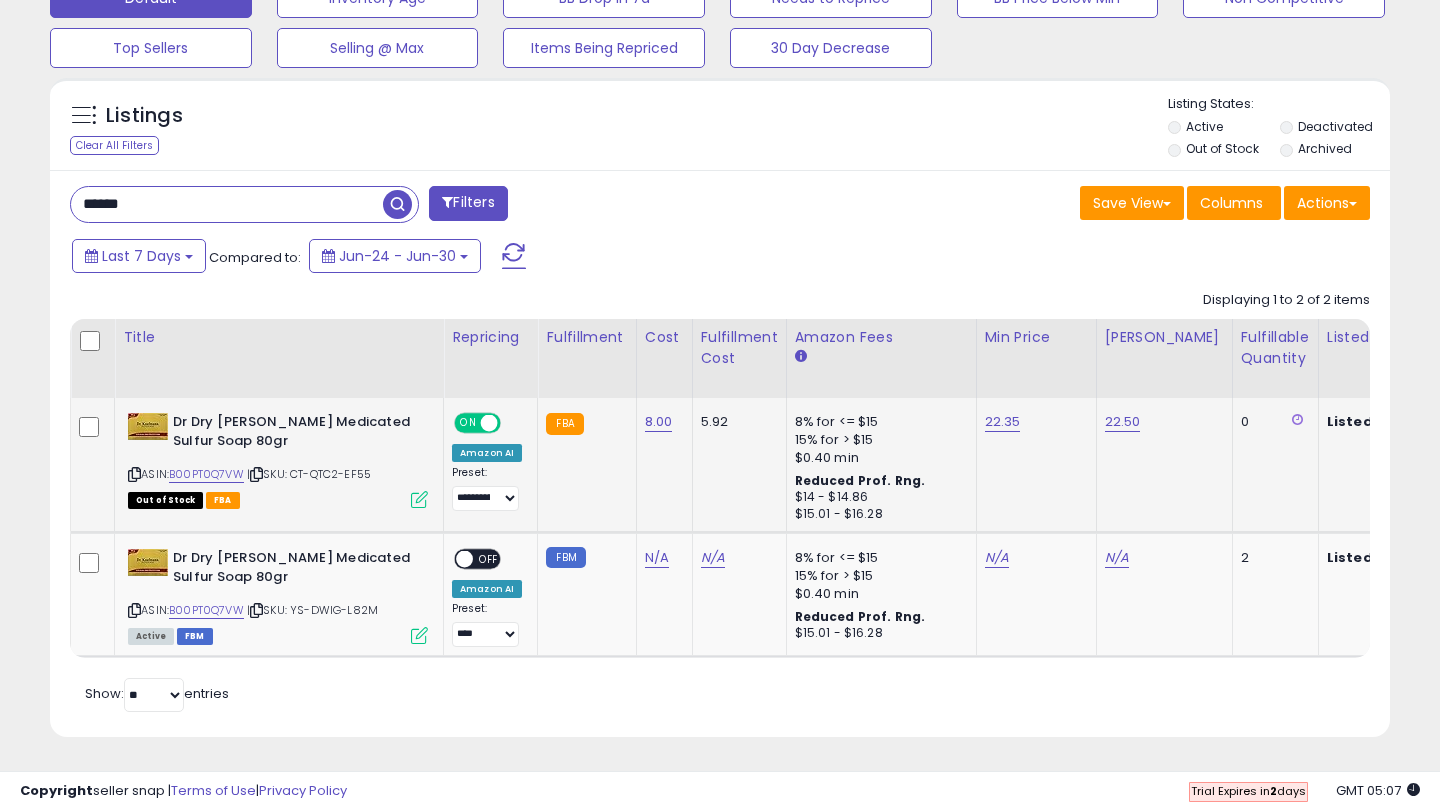 click at bounding box center [419, 499] 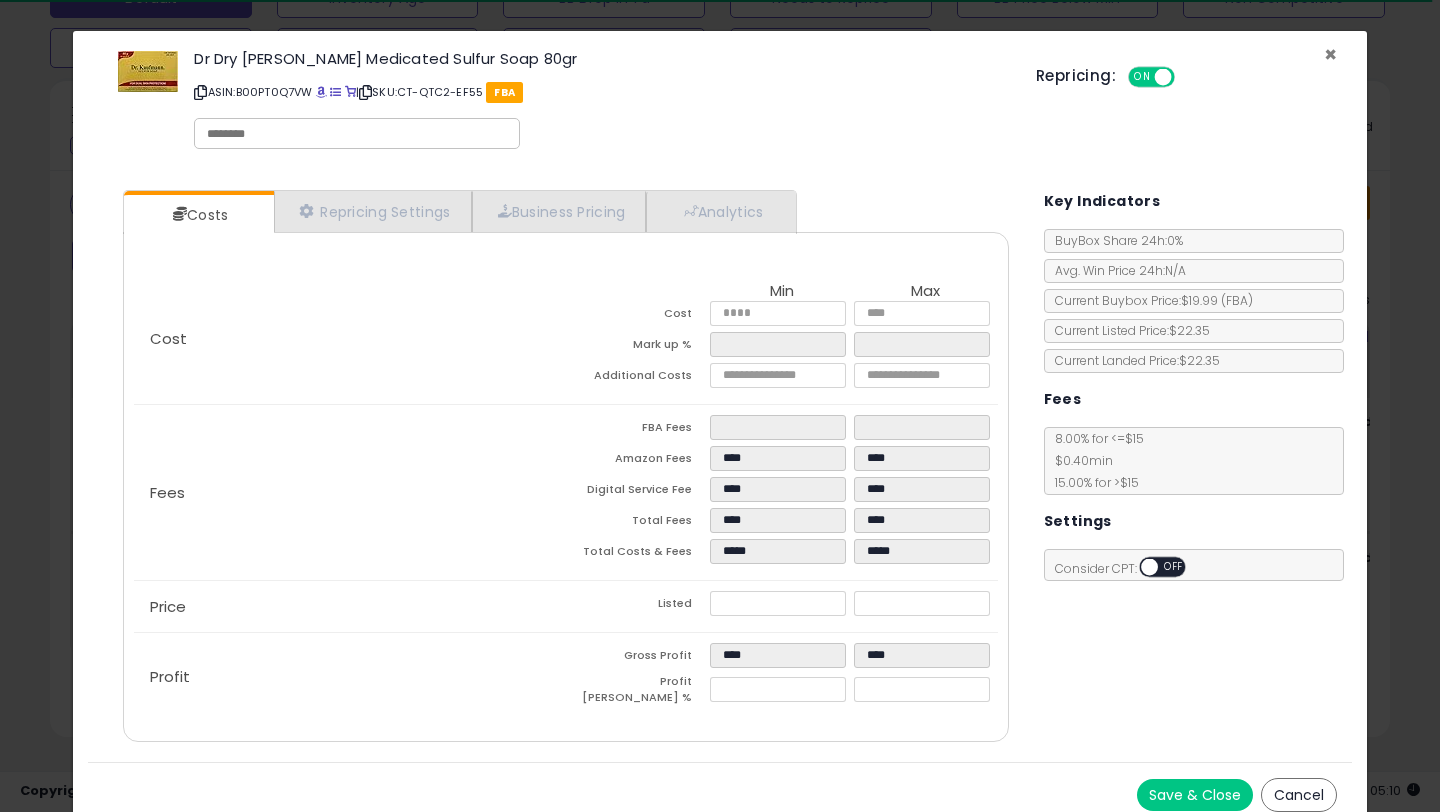 click on "×" at bounding box center [1330, 54] 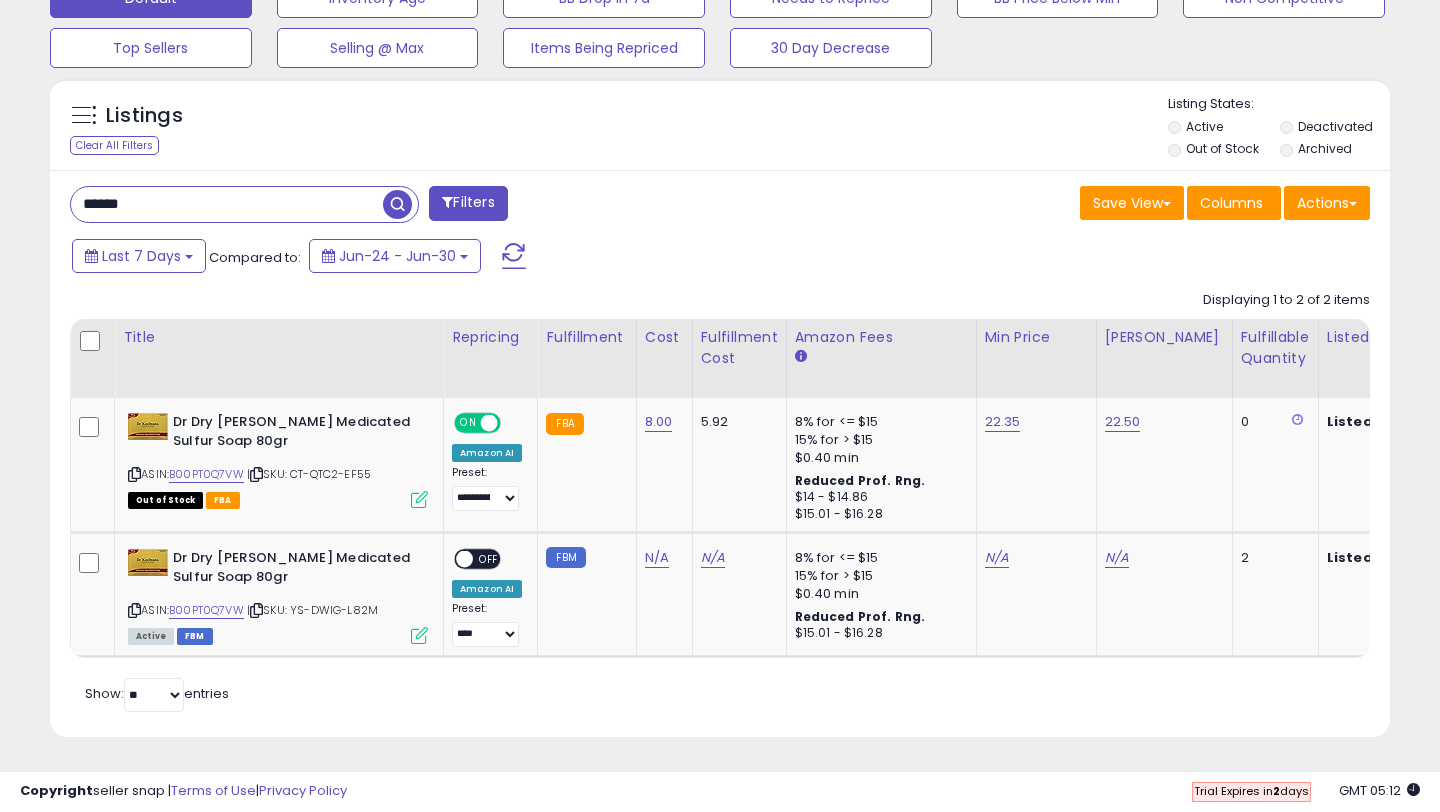scroll, scrollTop: 0, scrollLeft: 0, axis: both 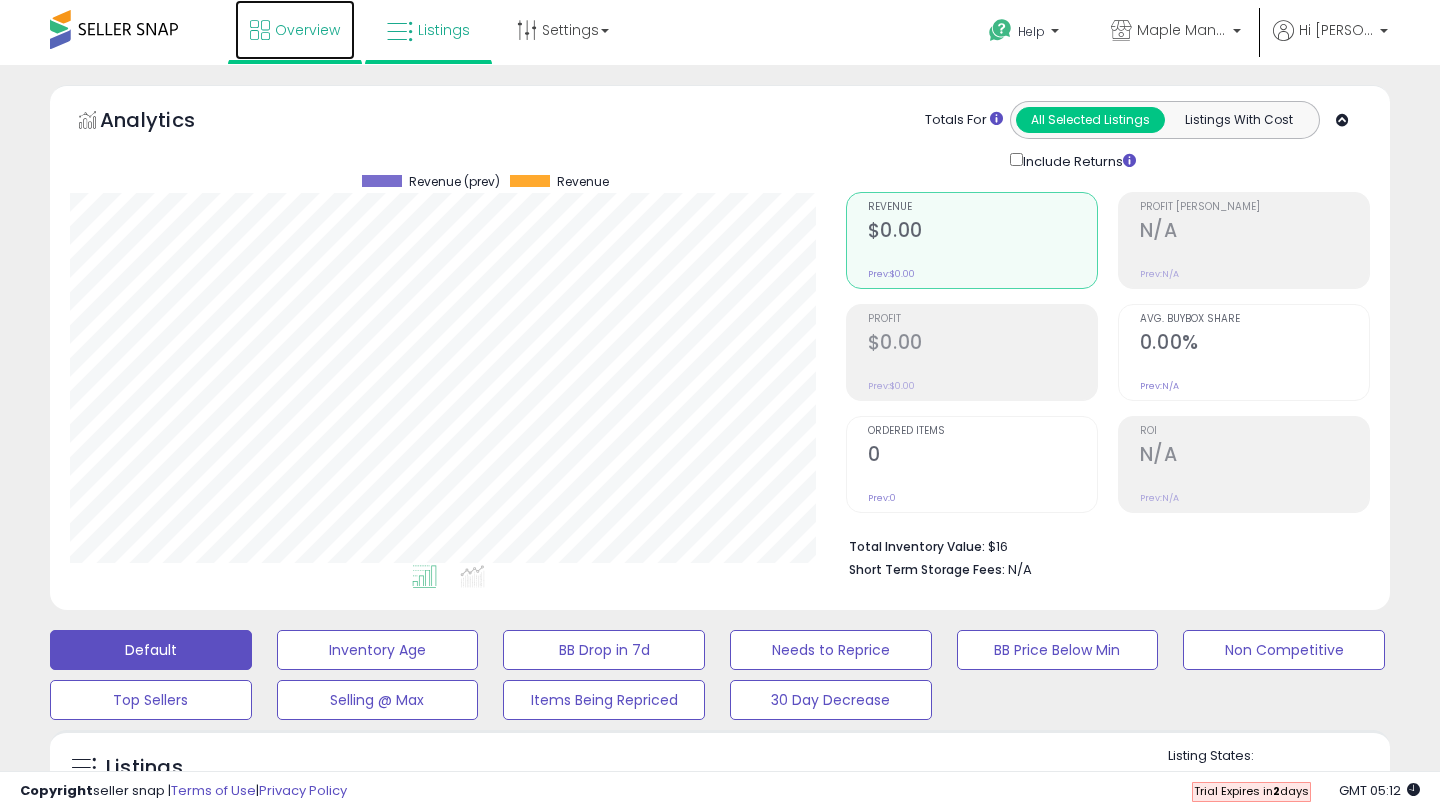 click on "Overview" at bounding box center [307, 30] 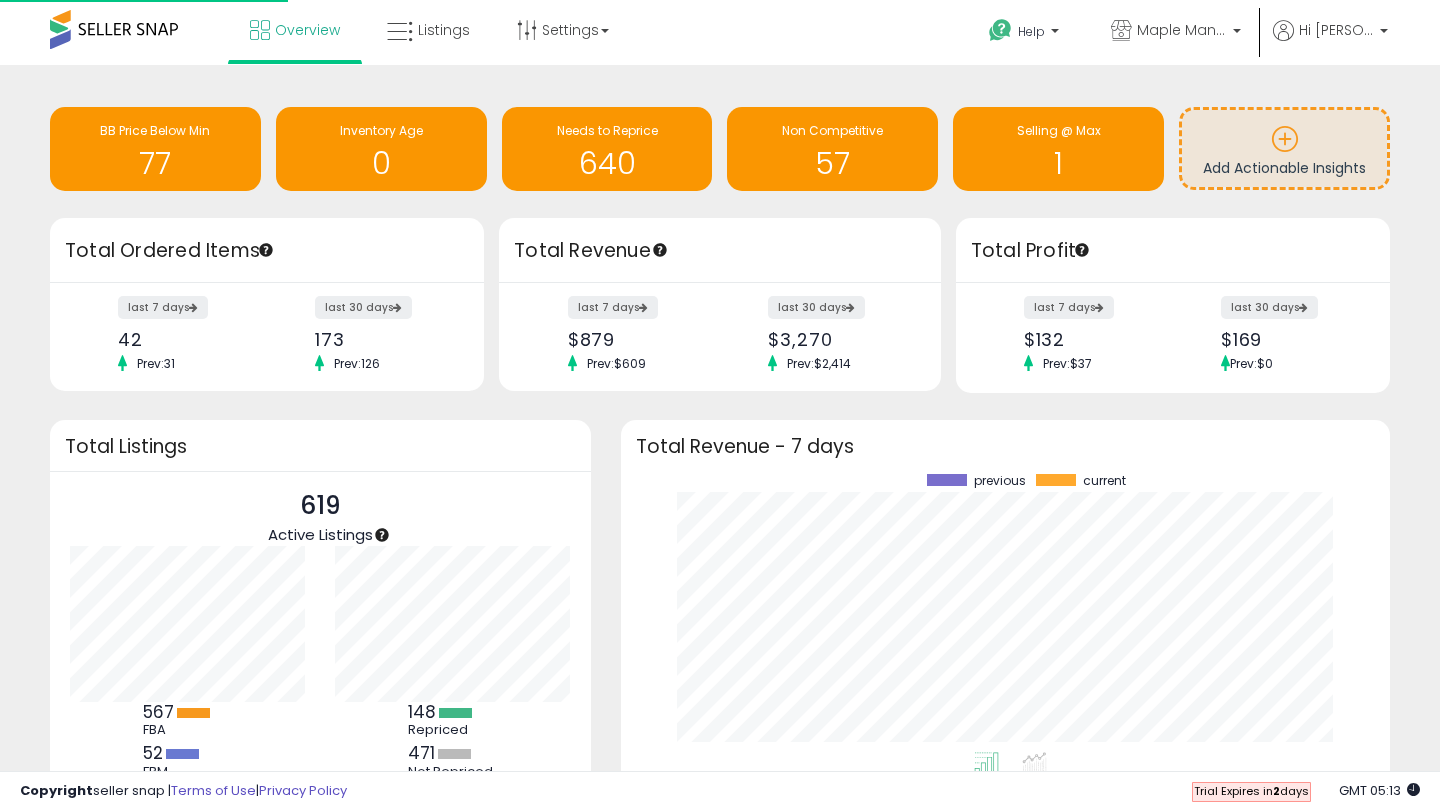 scroll, scrollTop: 0, scrollLeft: 0, axis: both 